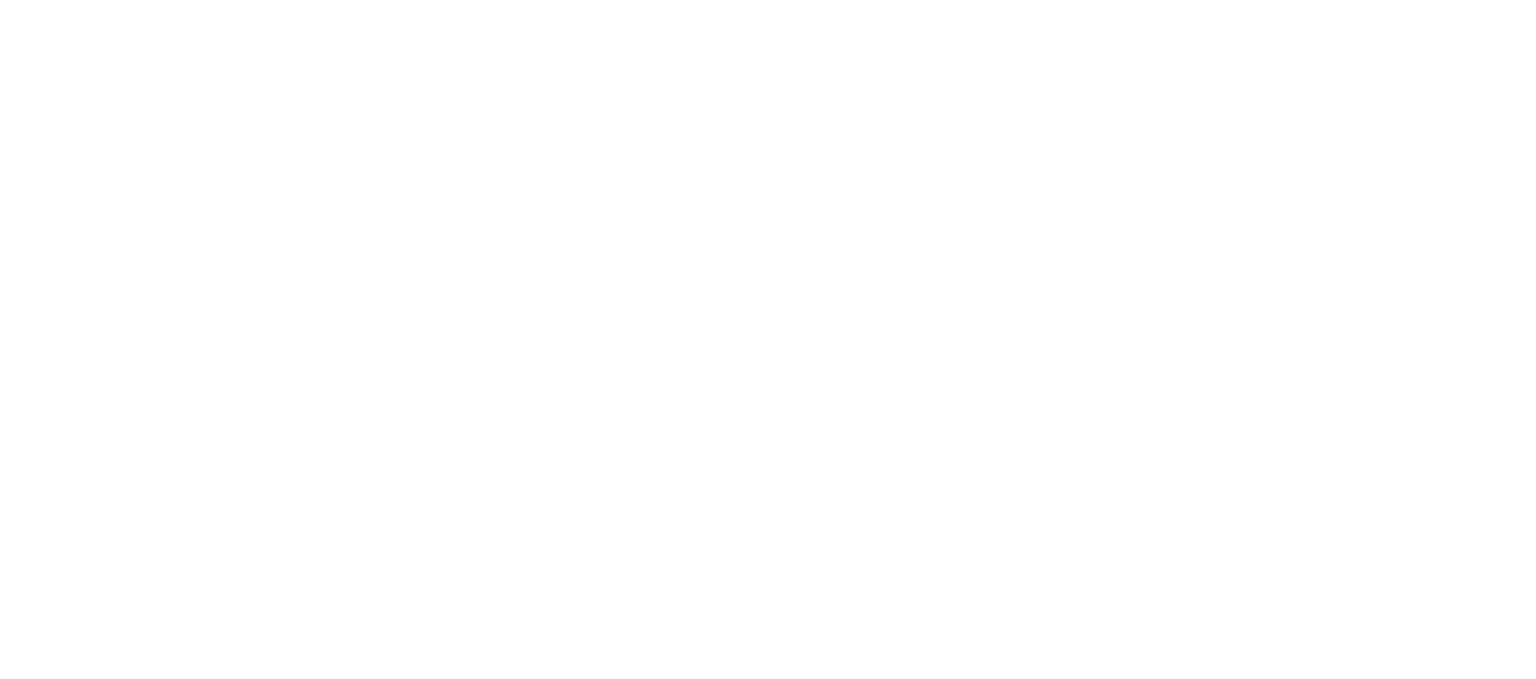 scroll, scrollTop: 0, scrollLeft: 0, axis: both 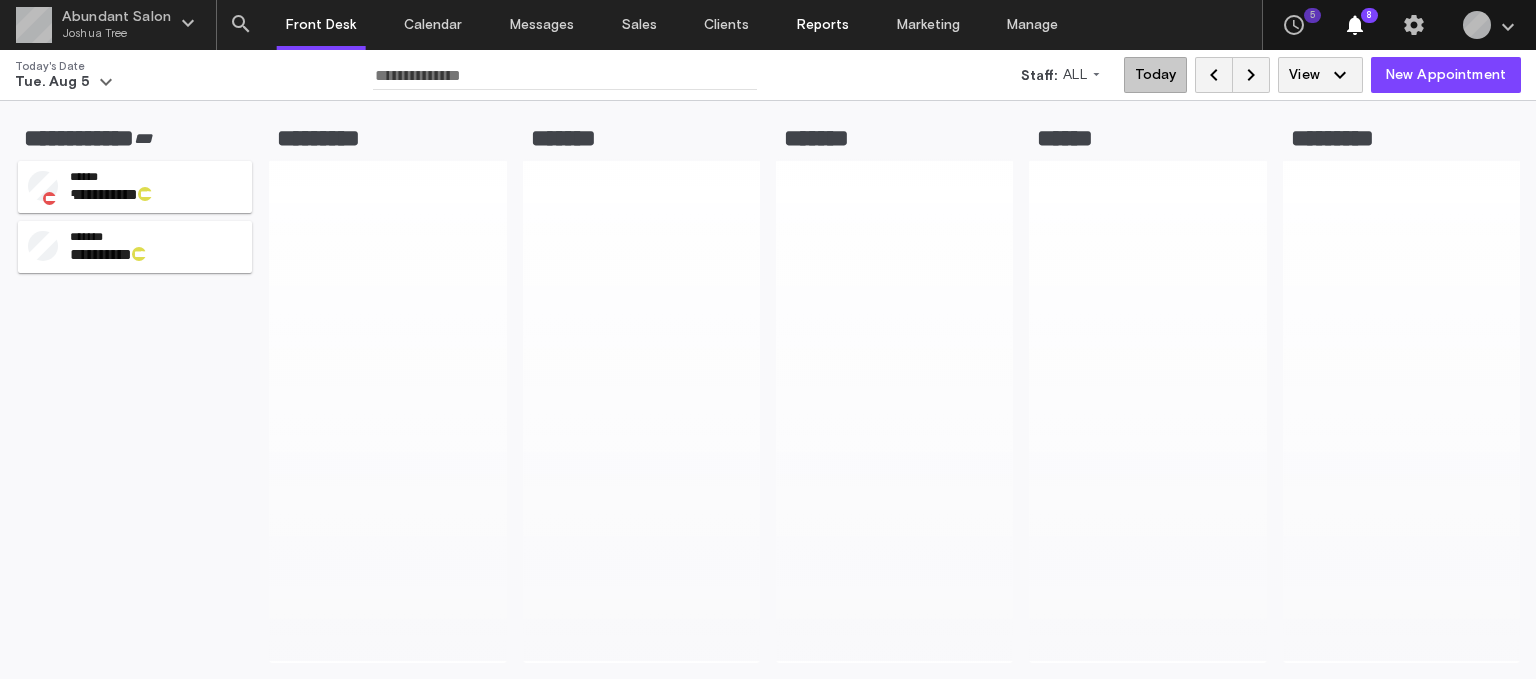 click on "Reports" at bounding box center (823, 25) 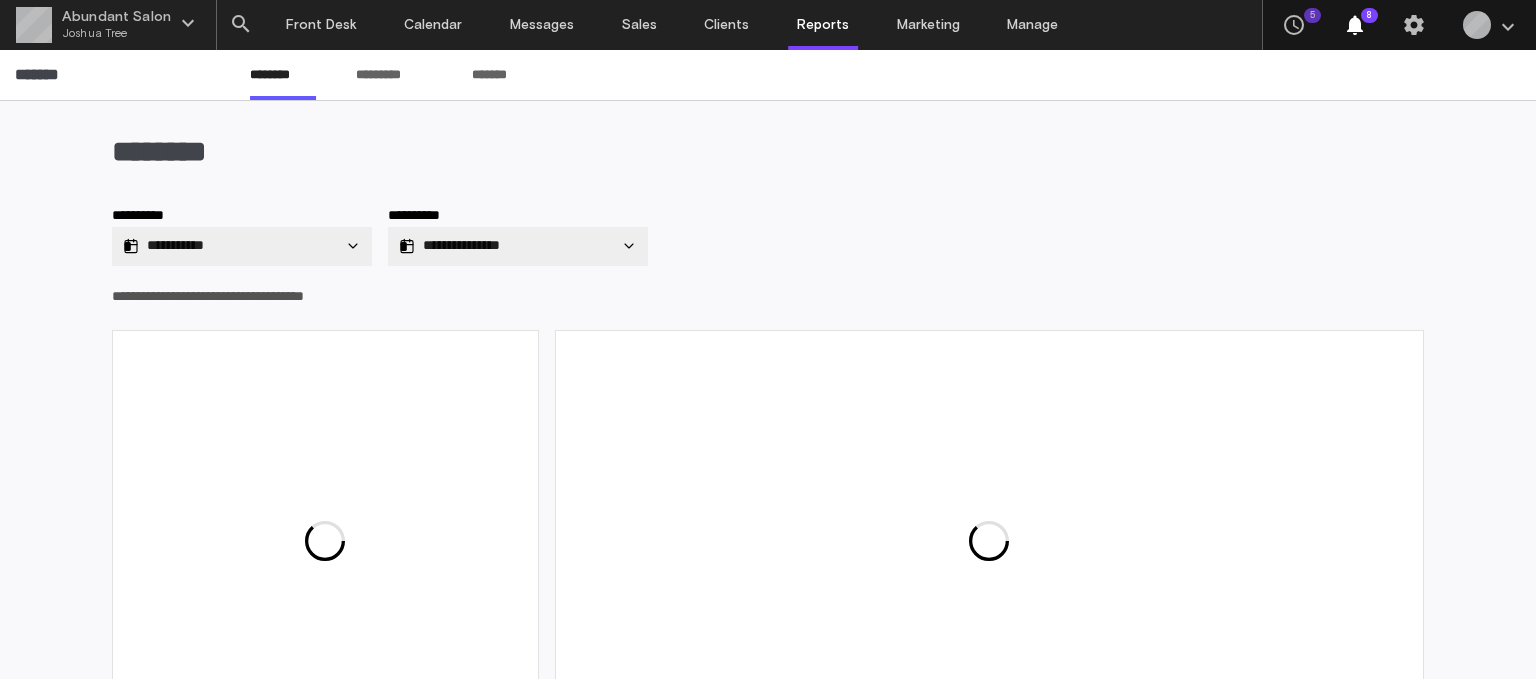 type on "**********" 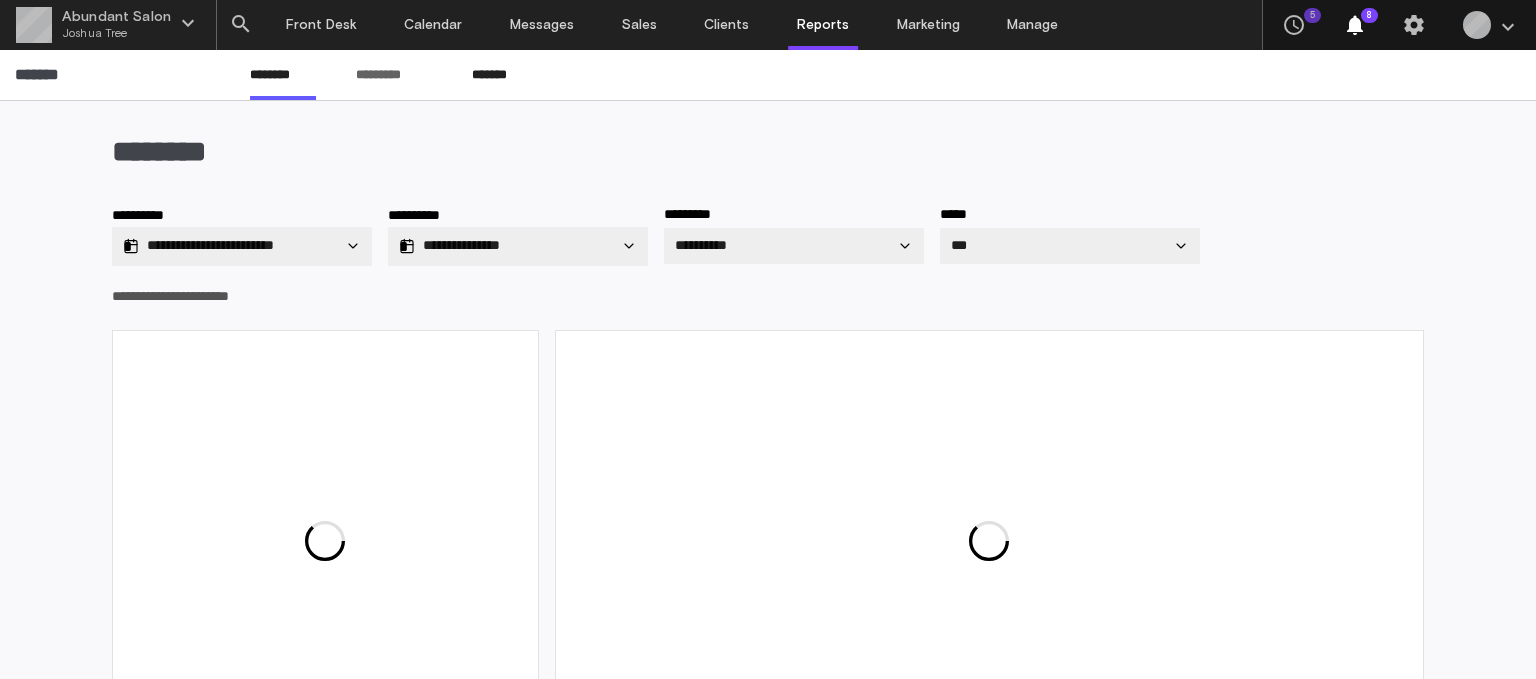 click on "*******" at bounding box center [501, 82] 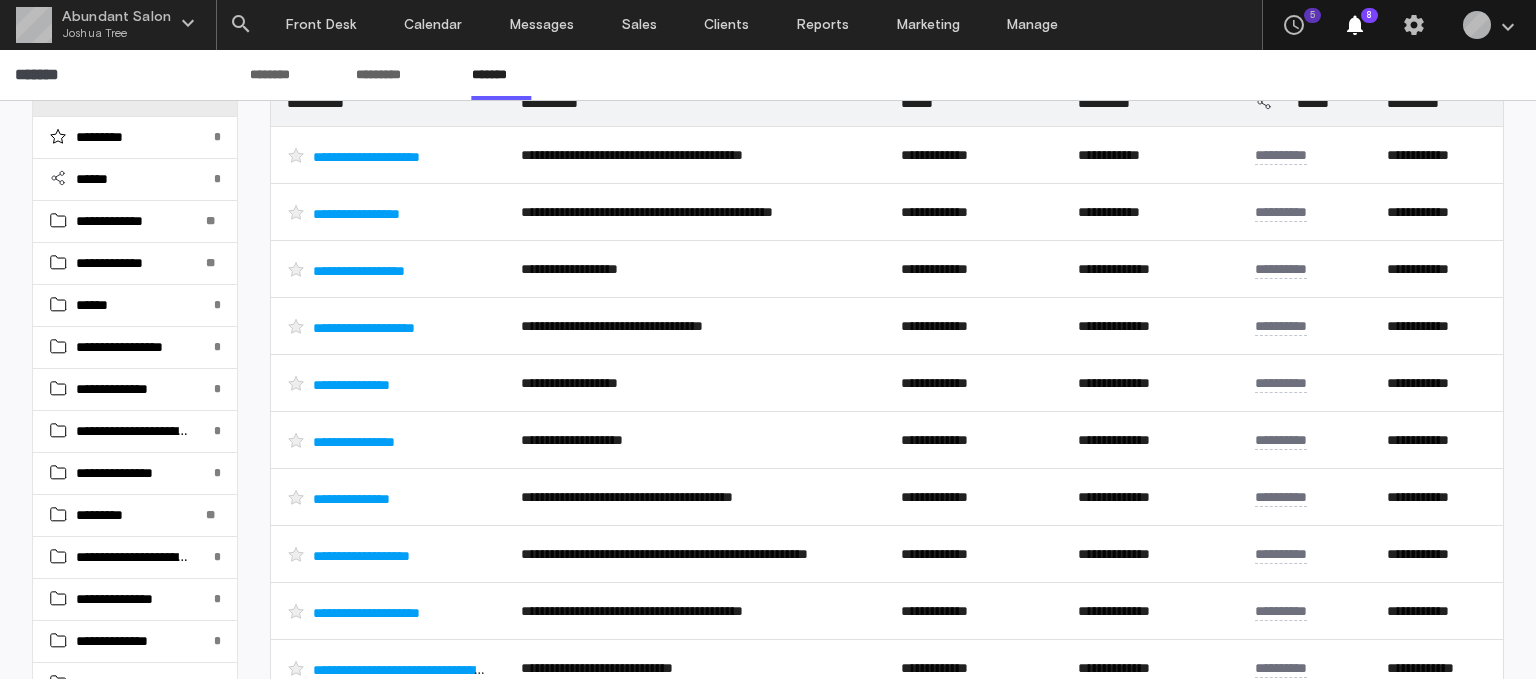 scroll, scrollTop: 0, scrollLeft: 0, axis: both 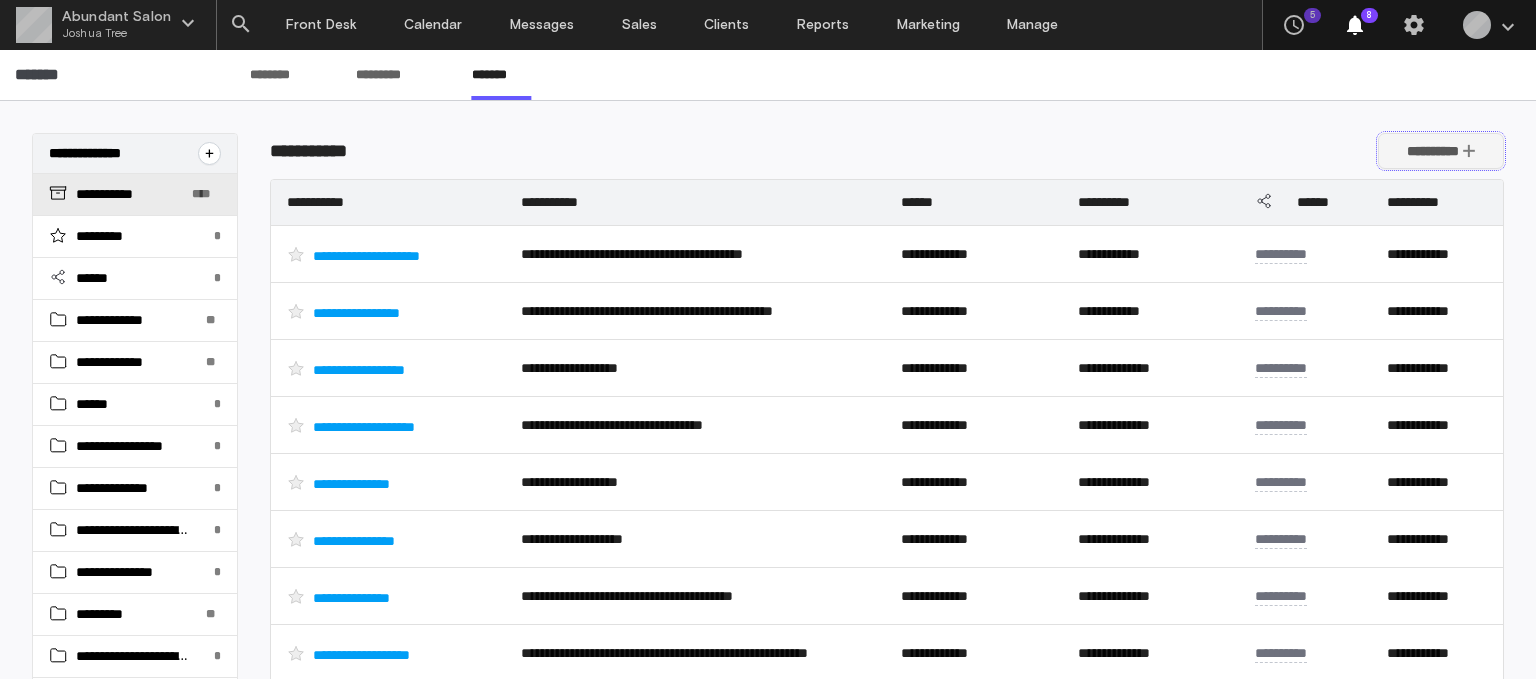 click on "**********" at bounding box center (1441, 151) 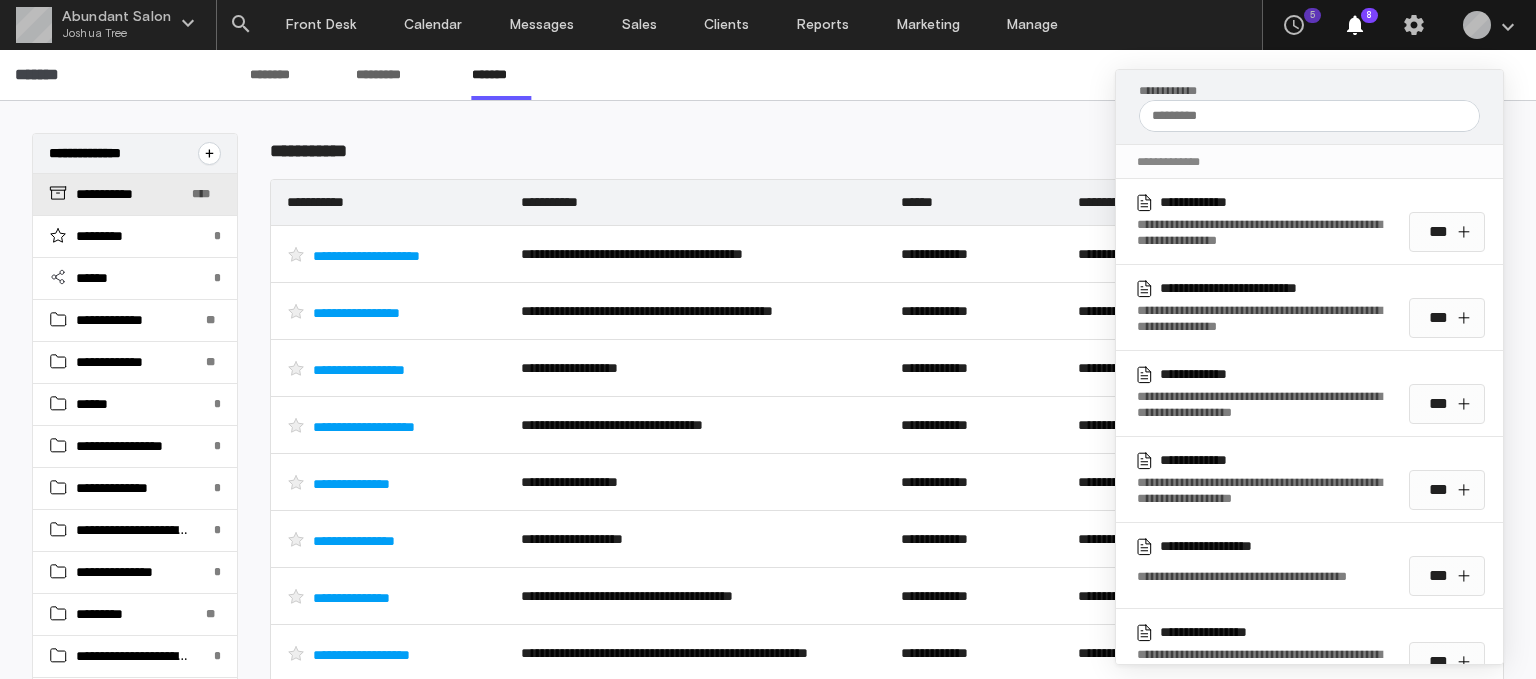 click at bounding box center (1309, 116) 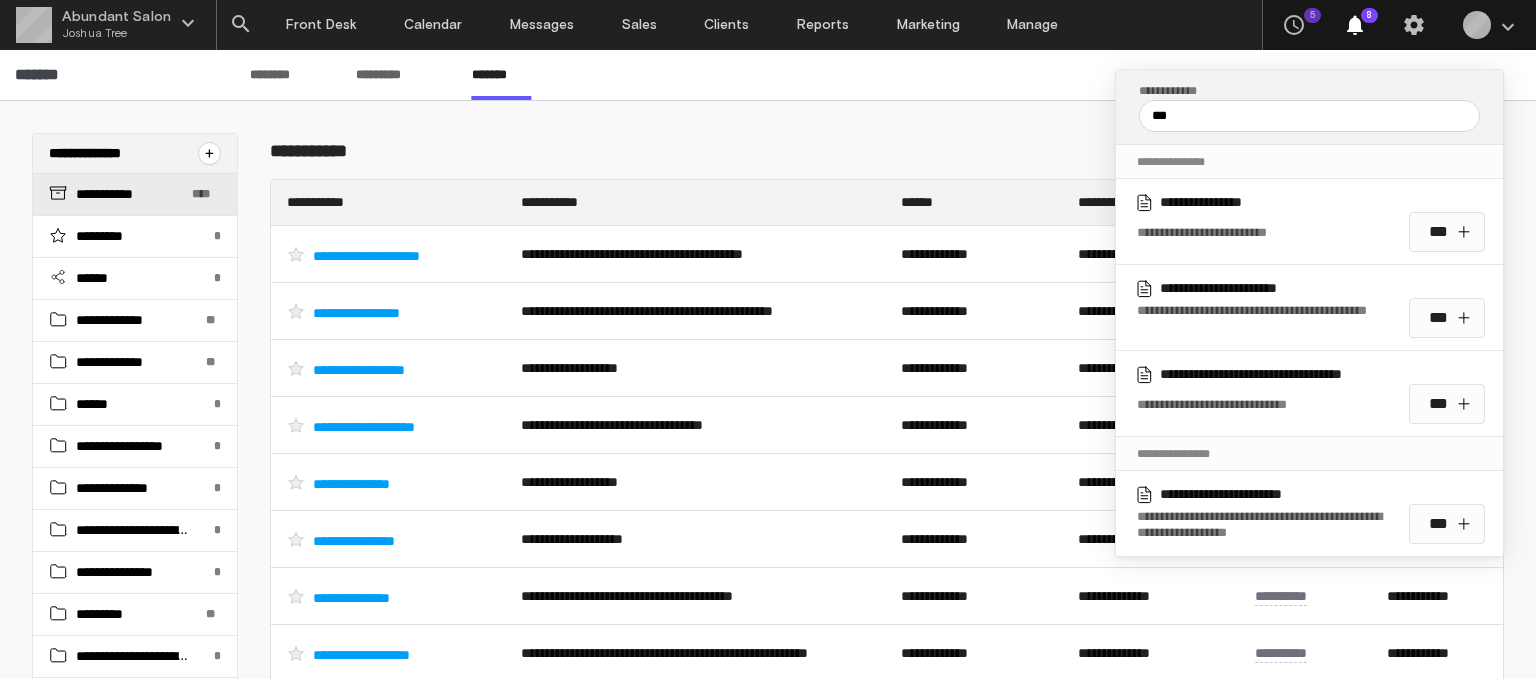 type on "***" 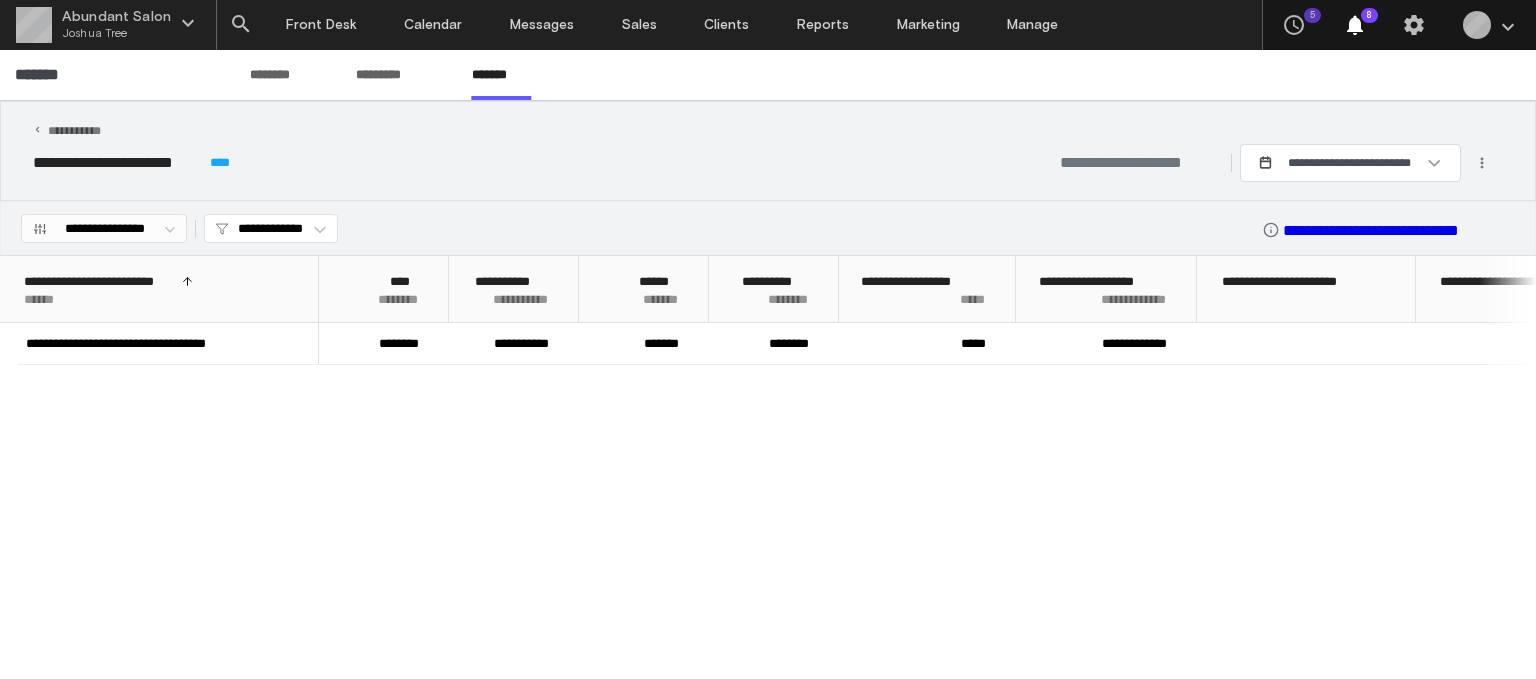 scroll, scrollTop: 0, scrollLeft: 136, axis: horizontal 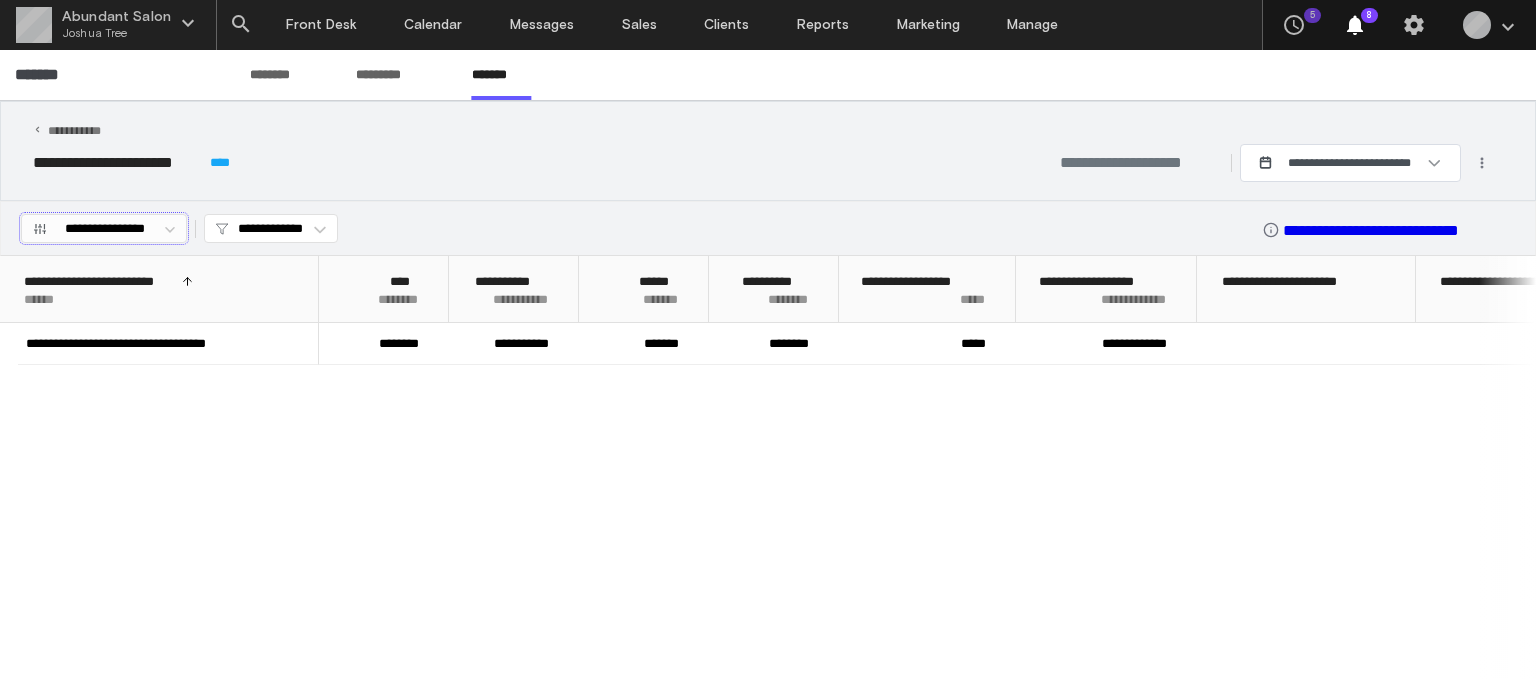 click on "**********" at bounding box center [105, 229] 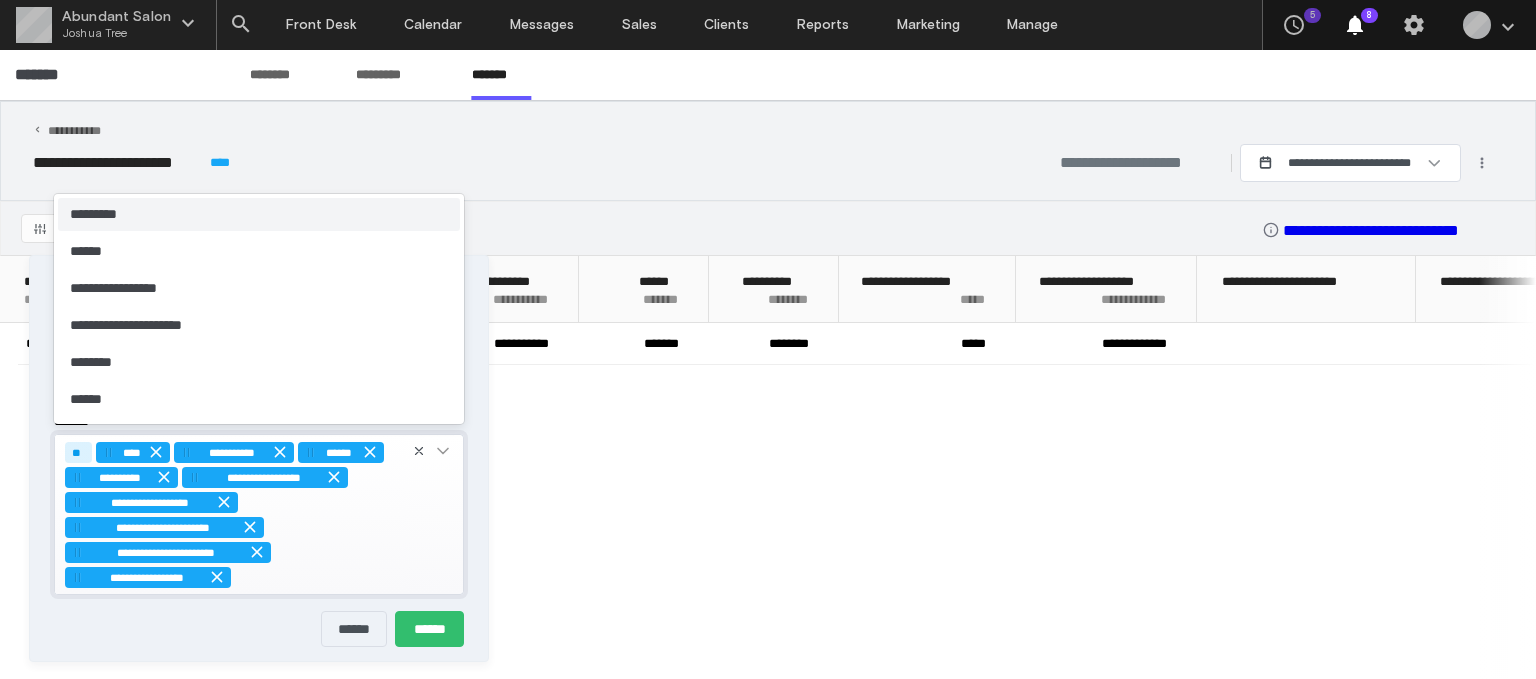 click on "**********" at bounding box center [232, 513] 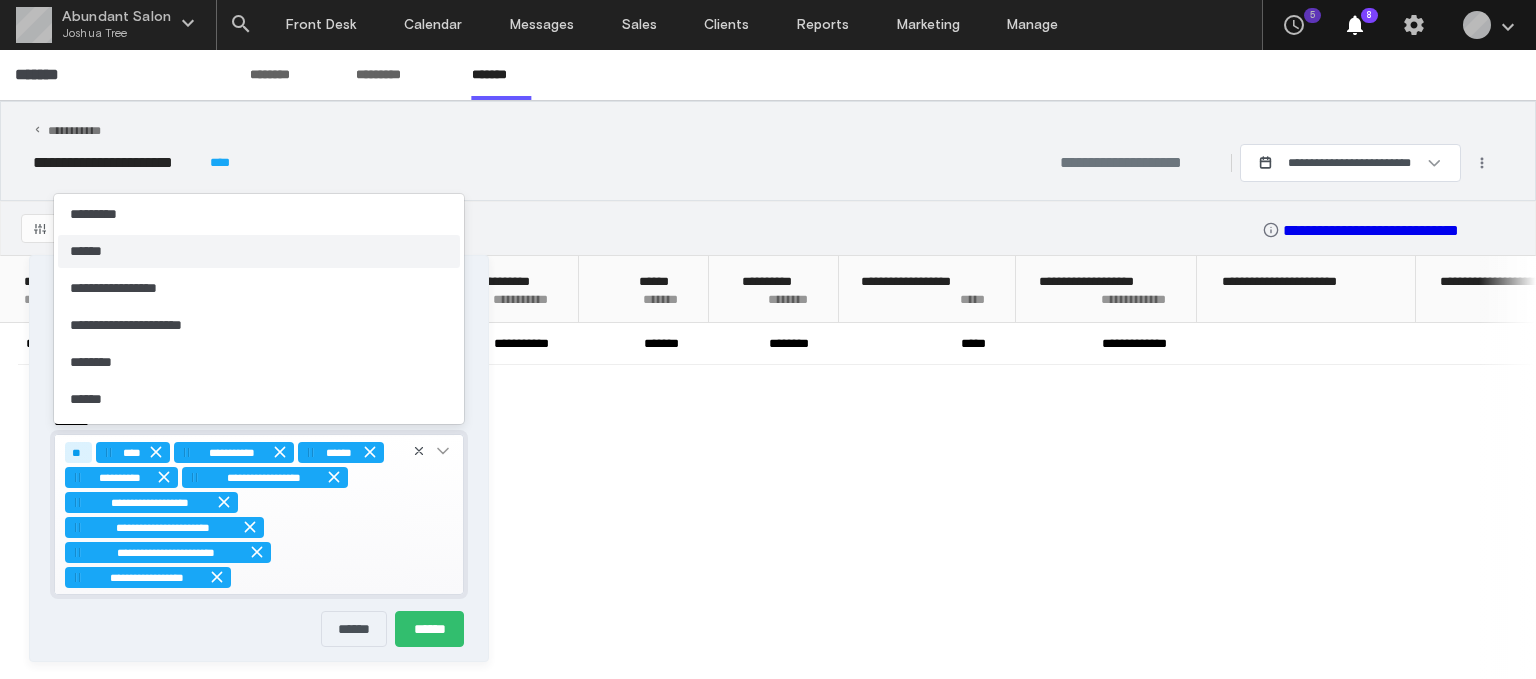 click on "******" at bounding box center (259, 251) 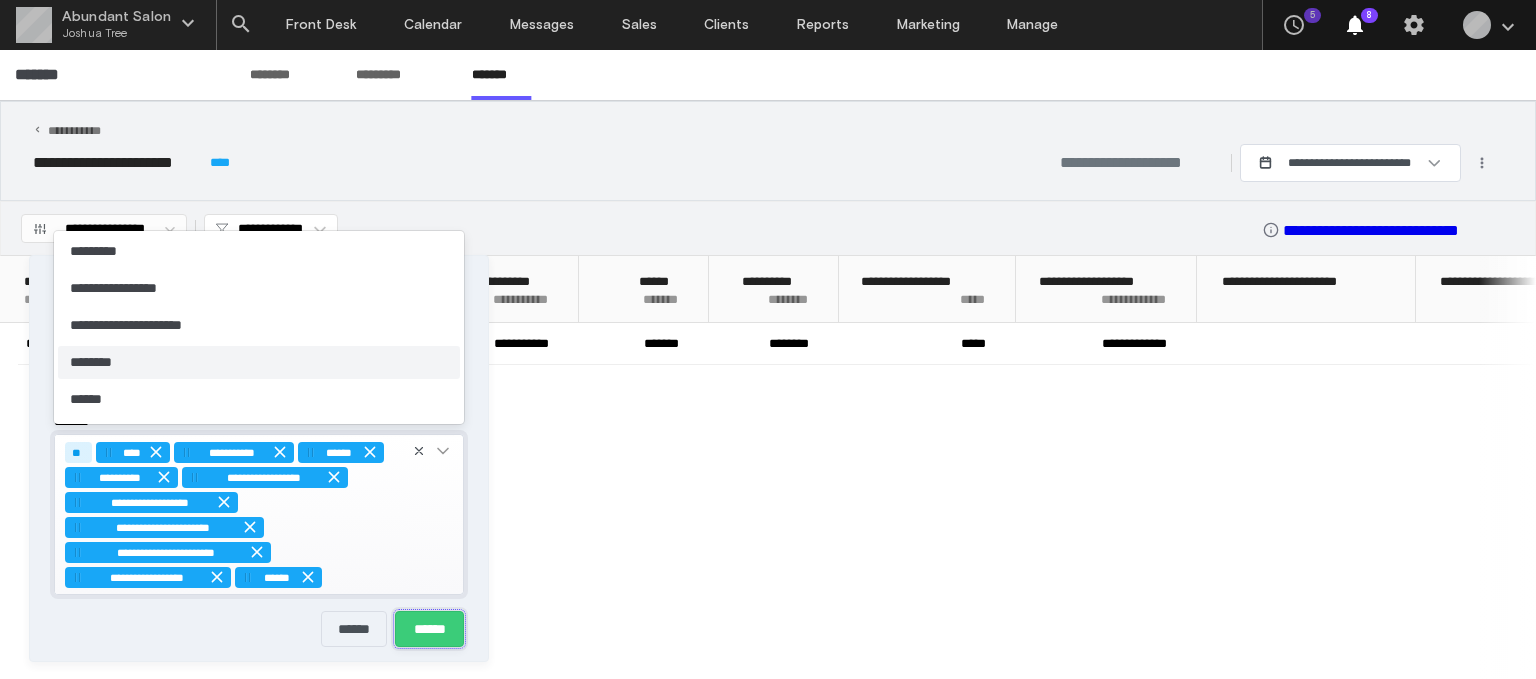click on "******" at bounding box center [429, 629] 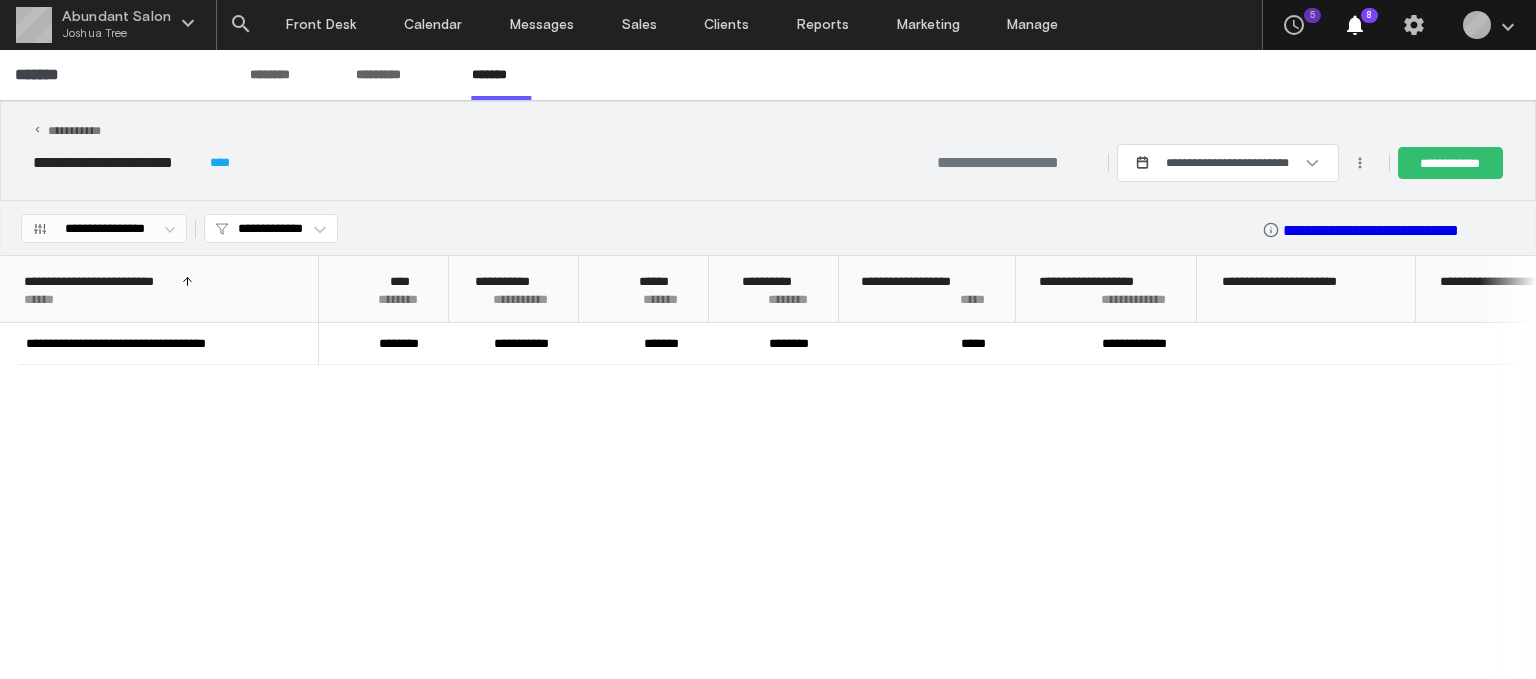 scroll, scrollTop: 0, scrollLeft: 195, axis: horizontal 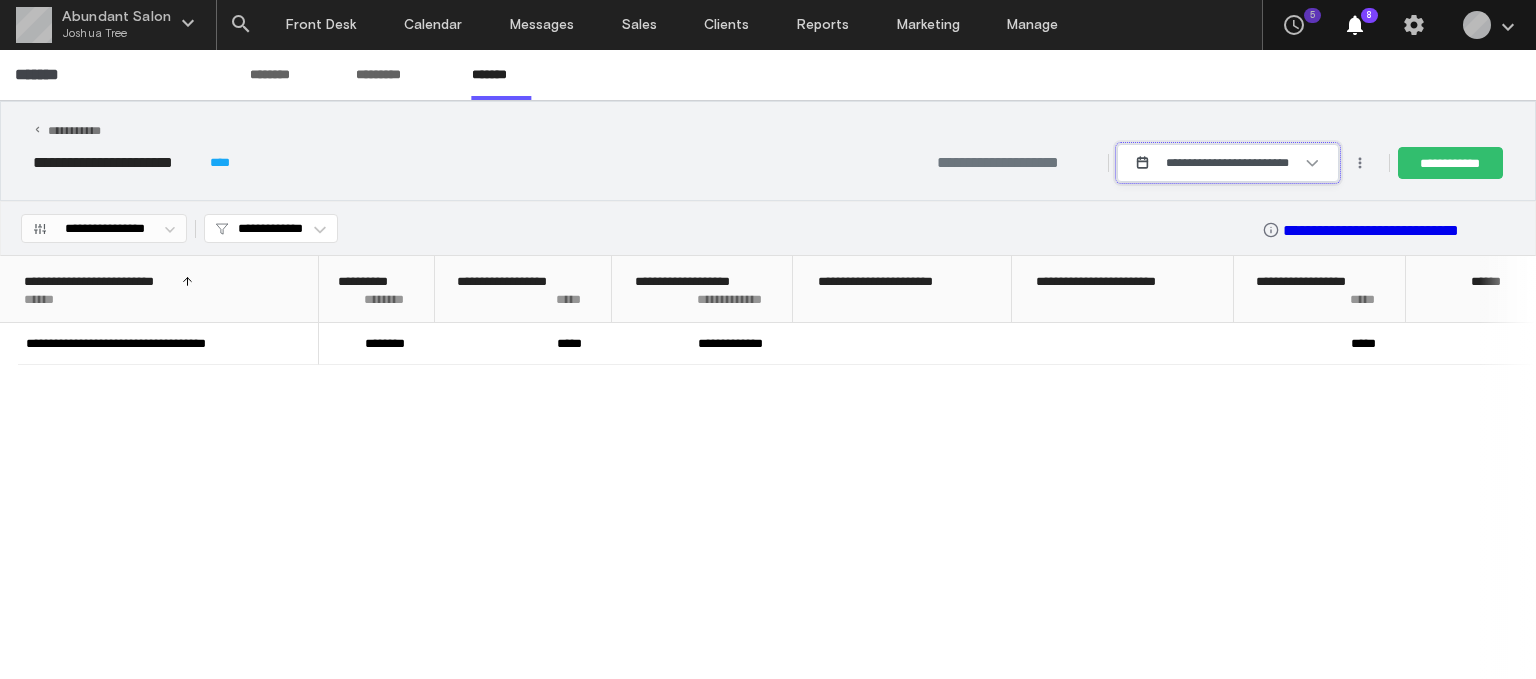 click on "**********" at bounding box center [1227, 163] 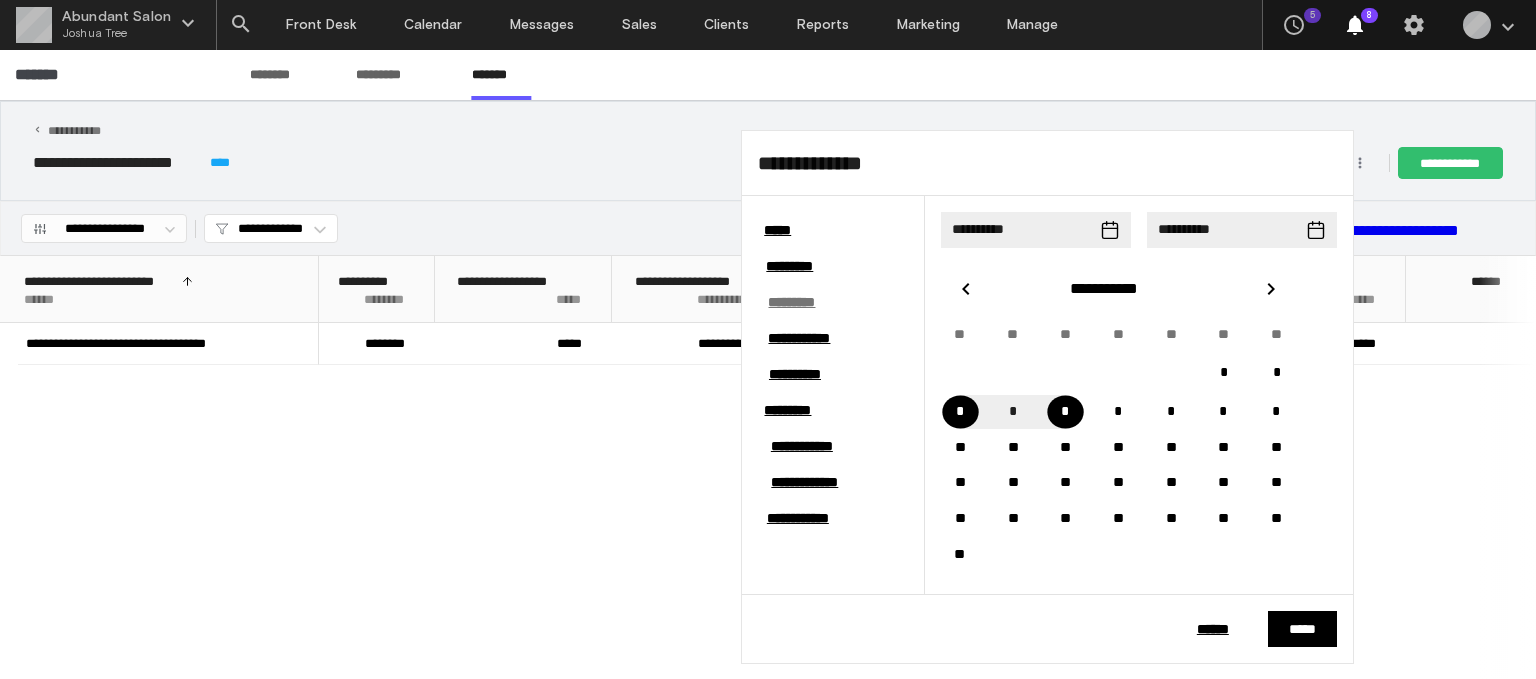 click on "*********" at bounding box center [792, 302] 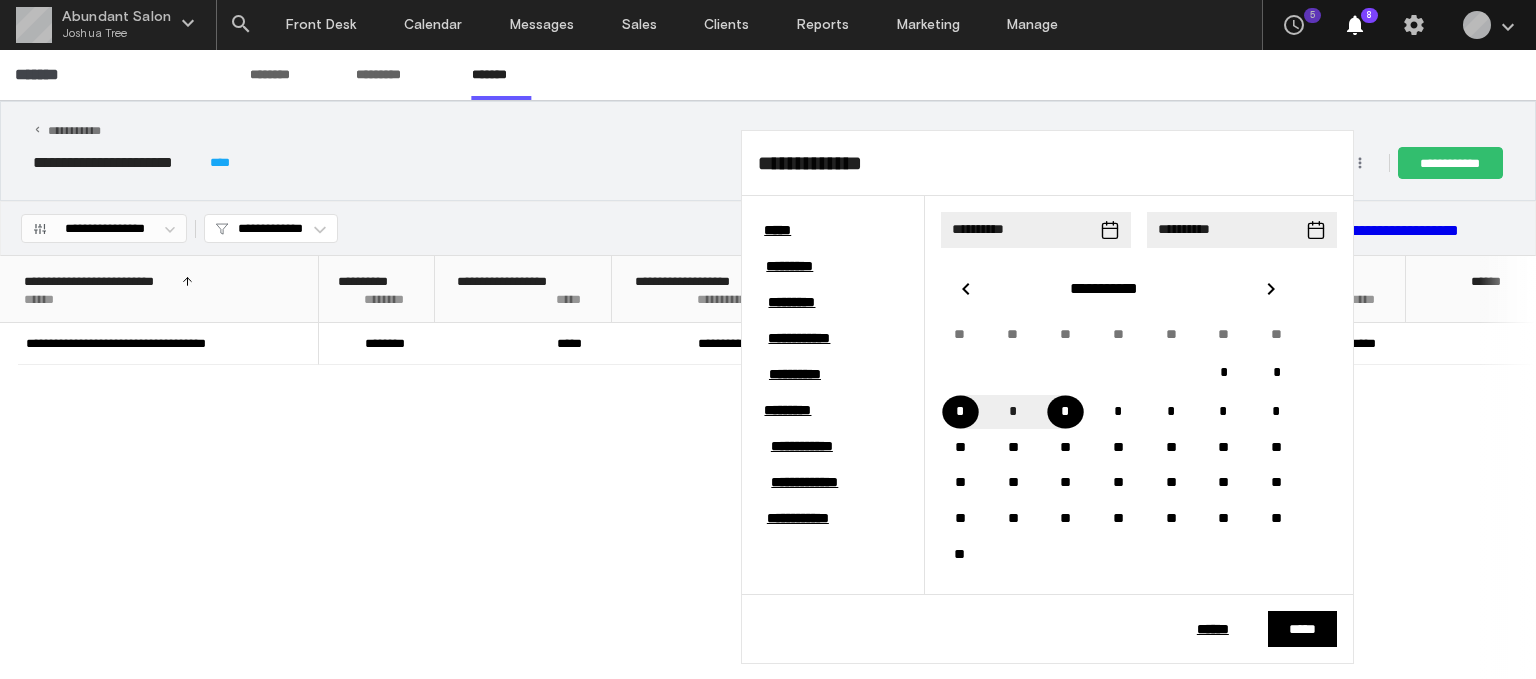 type on "**********" 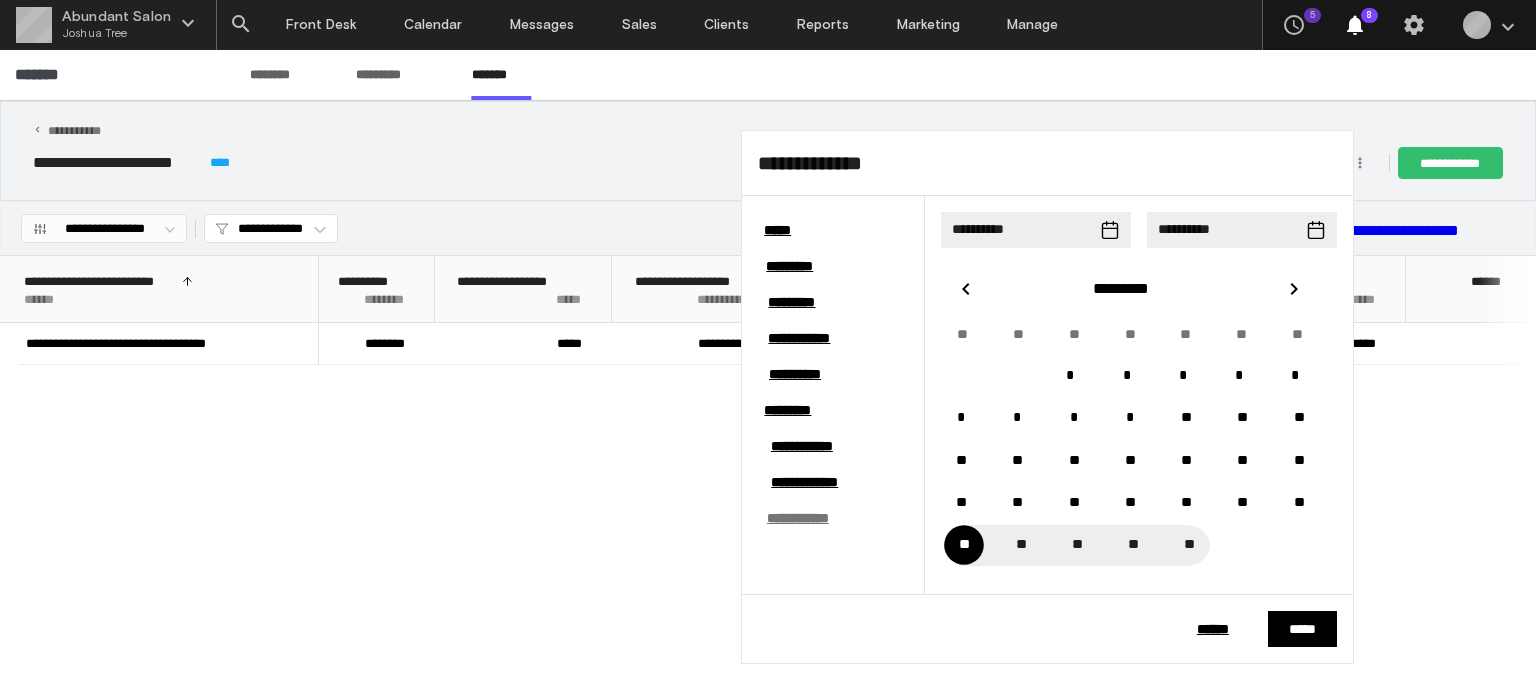 click on "**********" at bounding box center (798, 518) 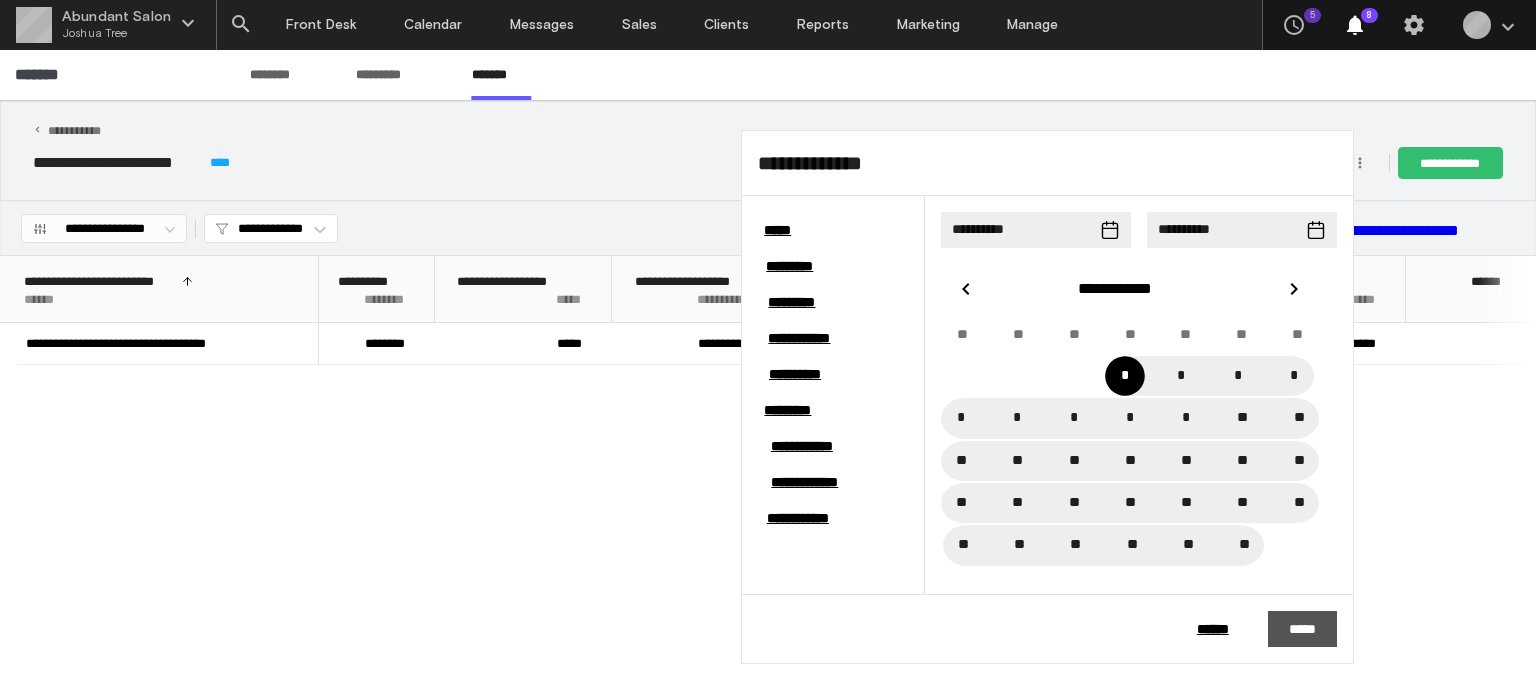 click on "*****" at bounding box center [1302, 629] 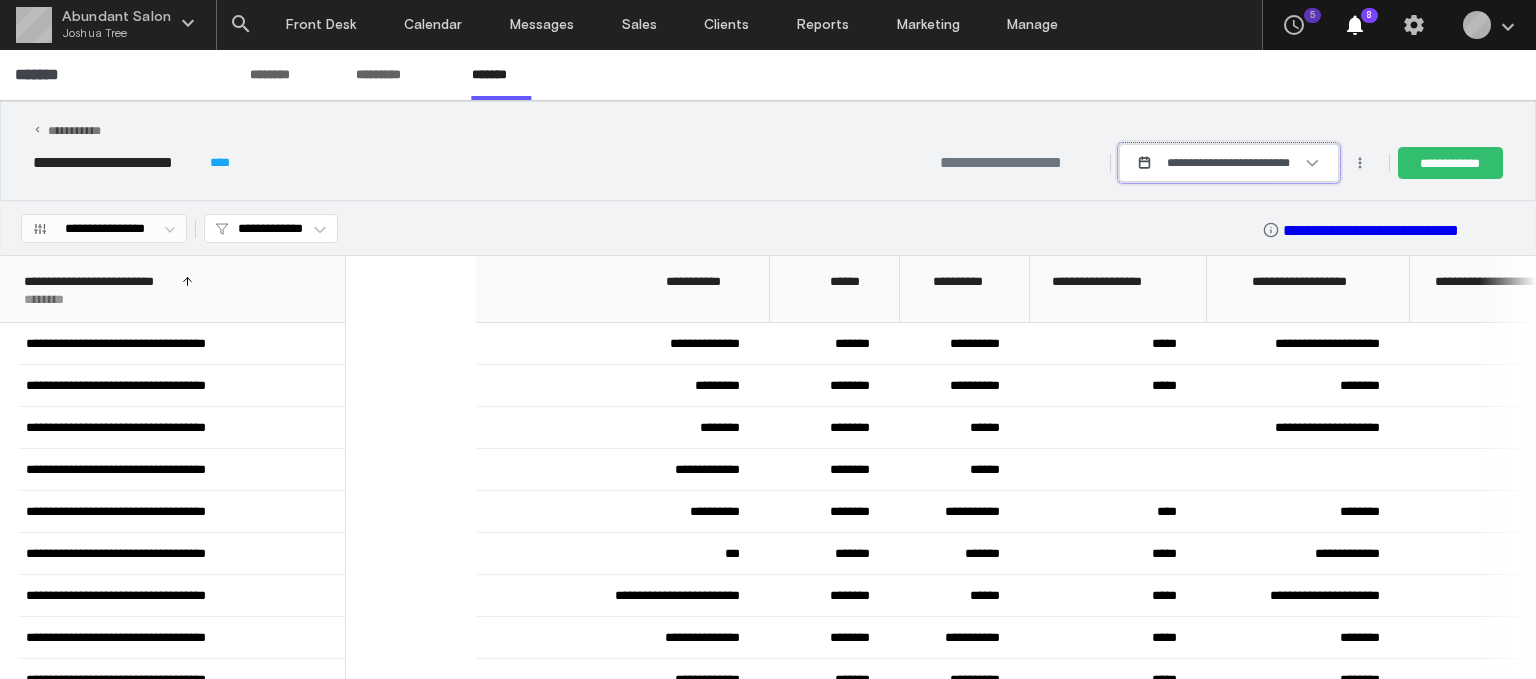 scroll, scrollTop: 0, scrollLeft: 204, axis: horizontal 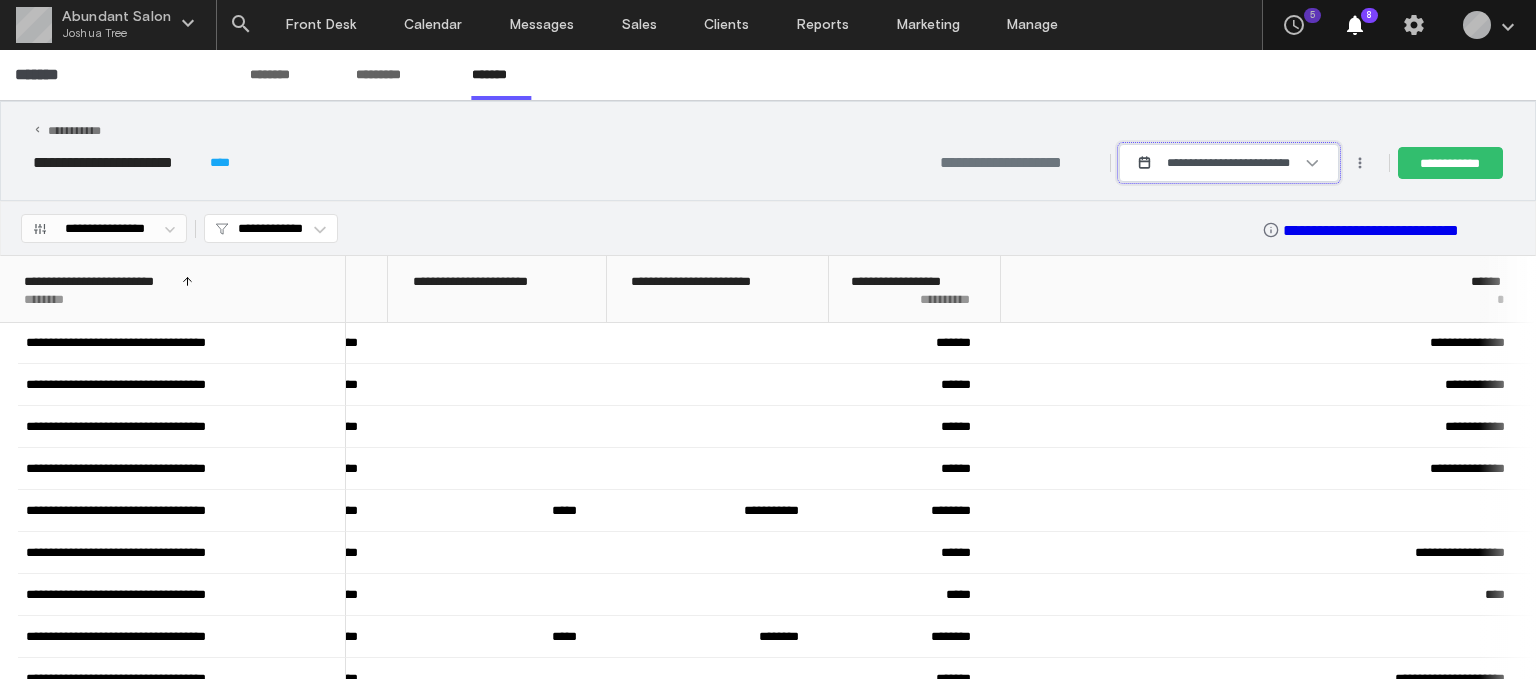 type 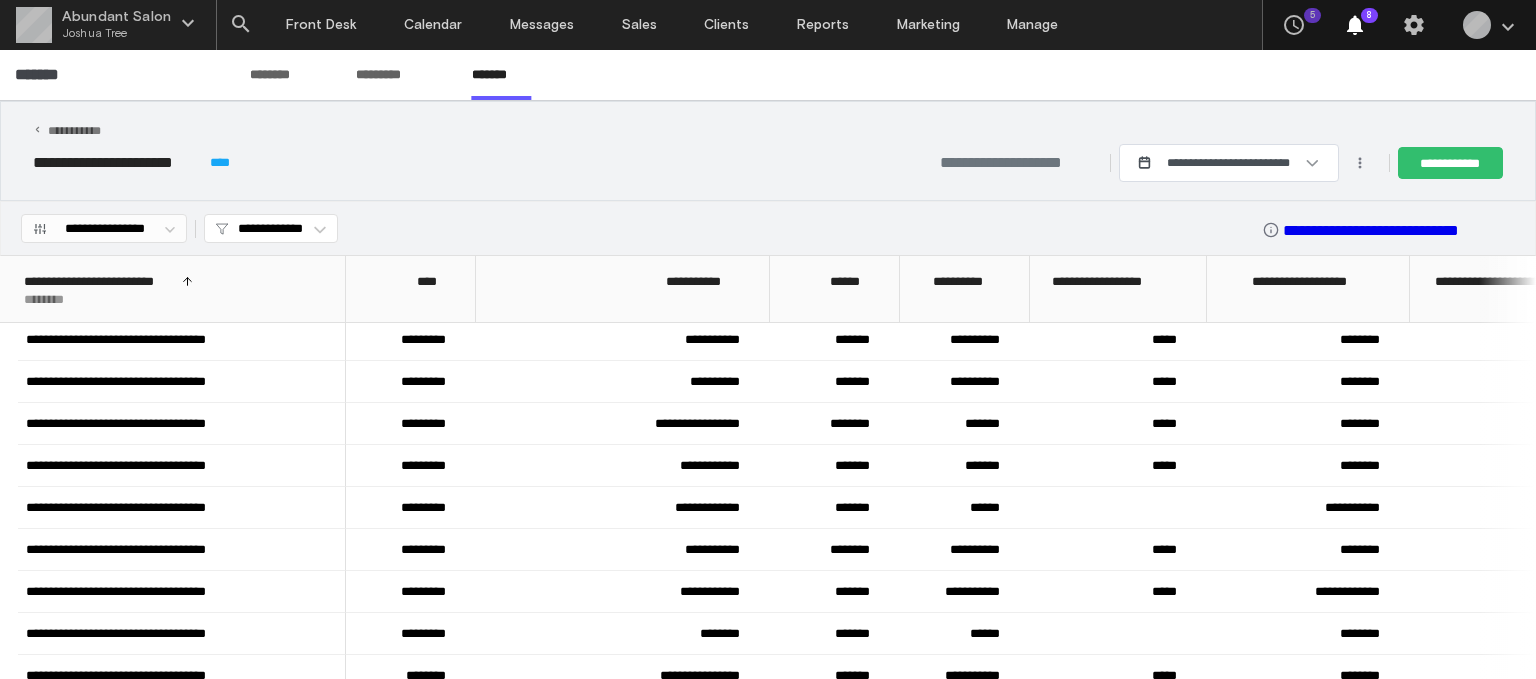 drag, startPoint x: 952, startPoint y: 258, endPoint x: 969, endPoint y: 281, distance: 28.600698 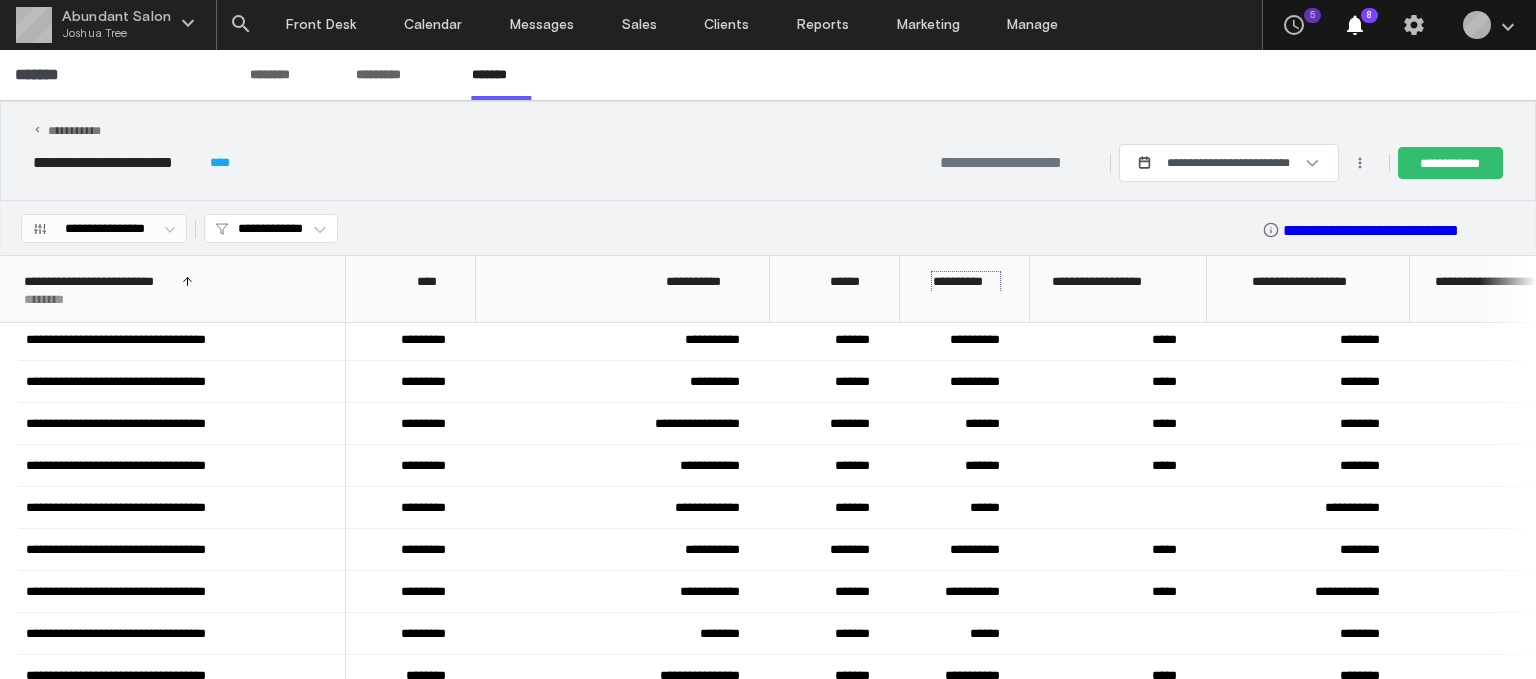 click on "**********" at bounding box center [966, 282] 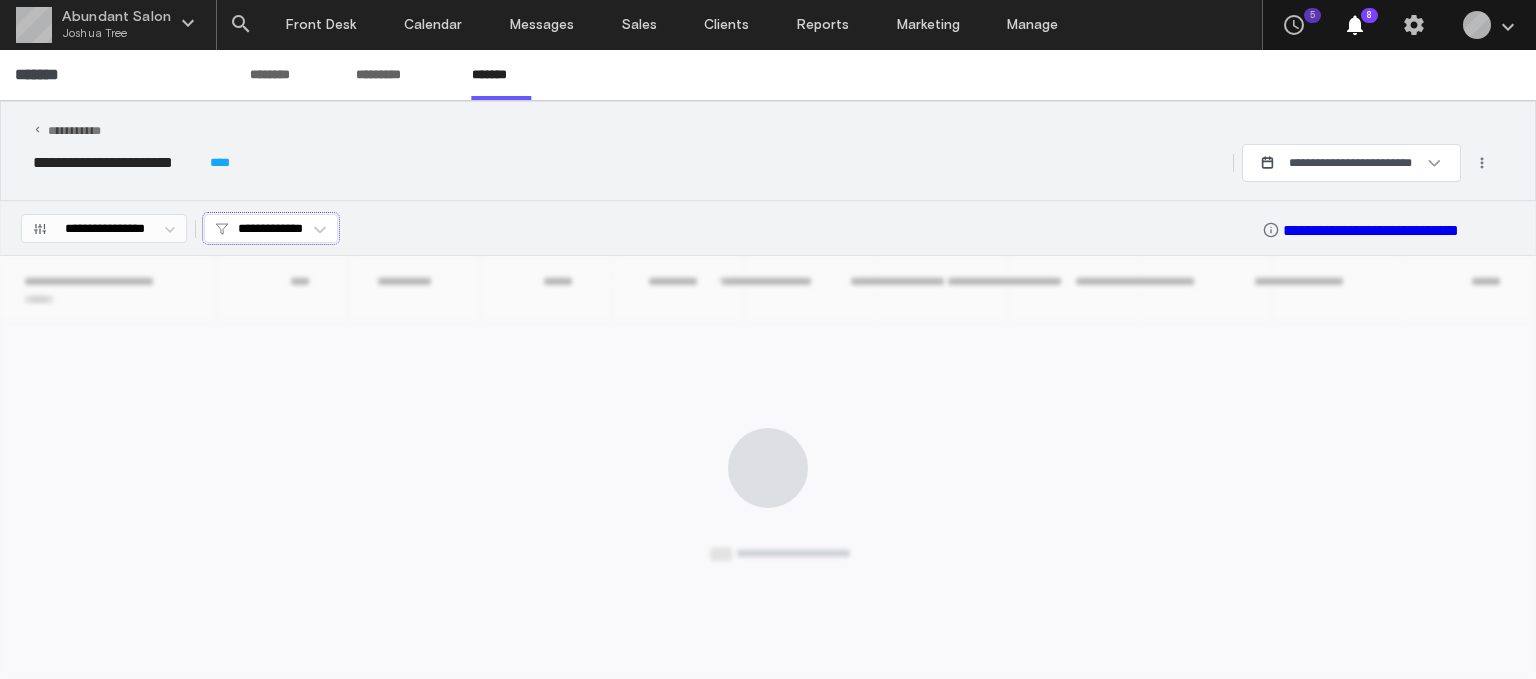 click on "**********" at bounding box center (271, 229) 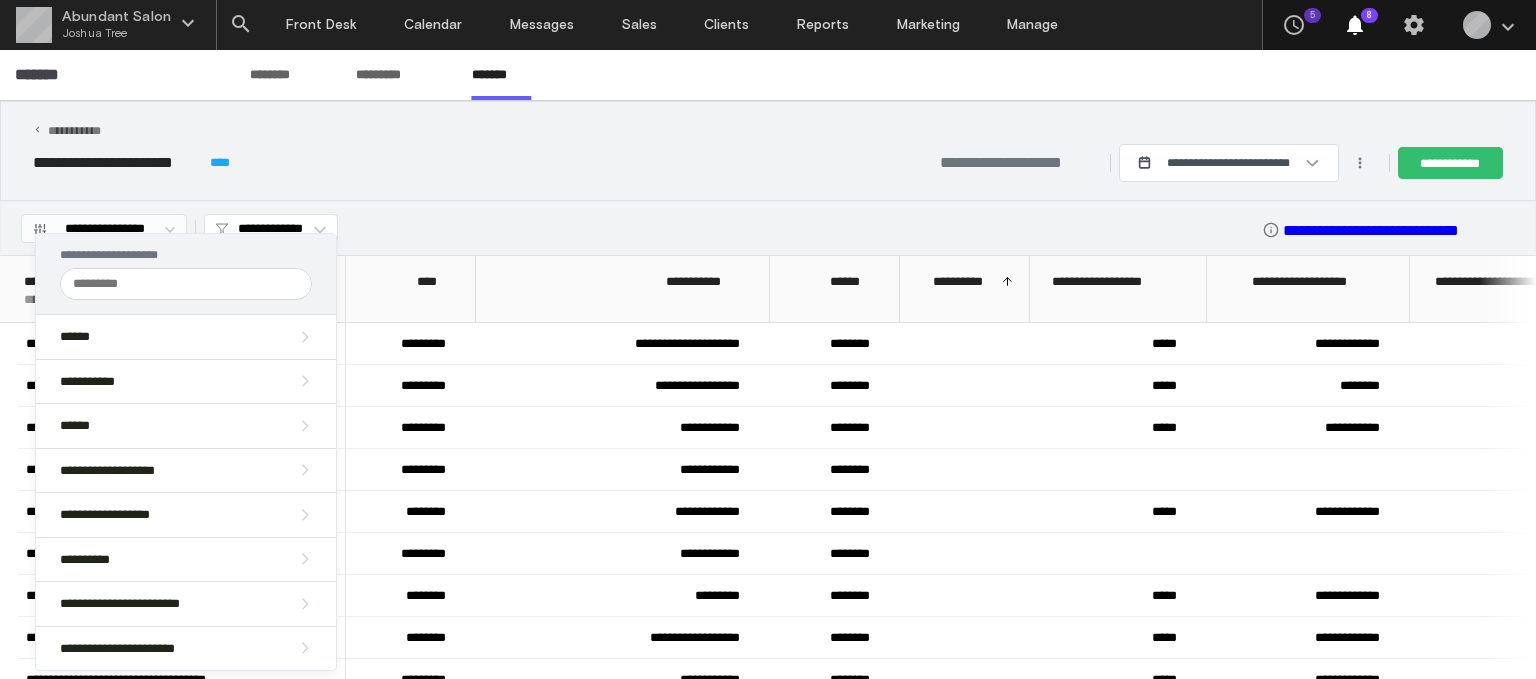 click on "**********" at bounding box center (186, 560) 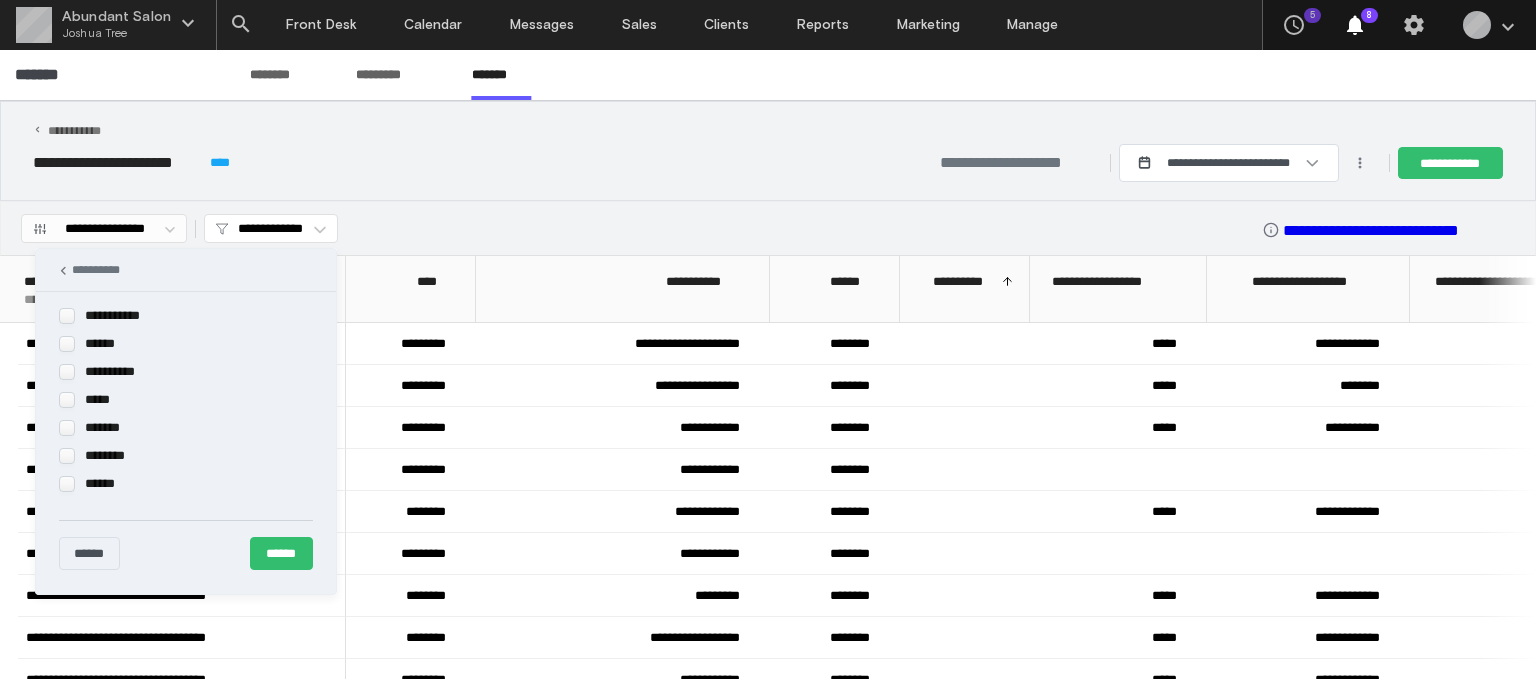 click at bounding box center (768, 339) 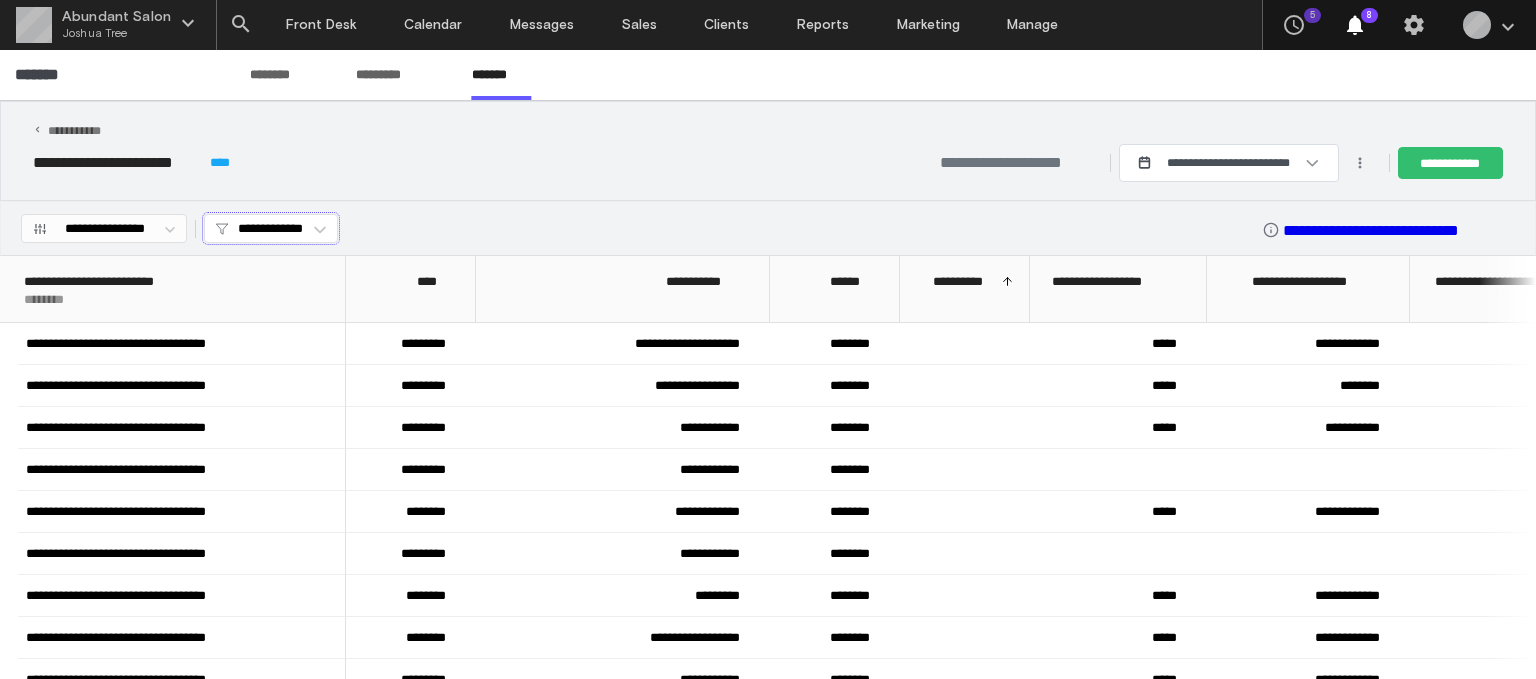 click on "**********" at bounding box center (271, 229) 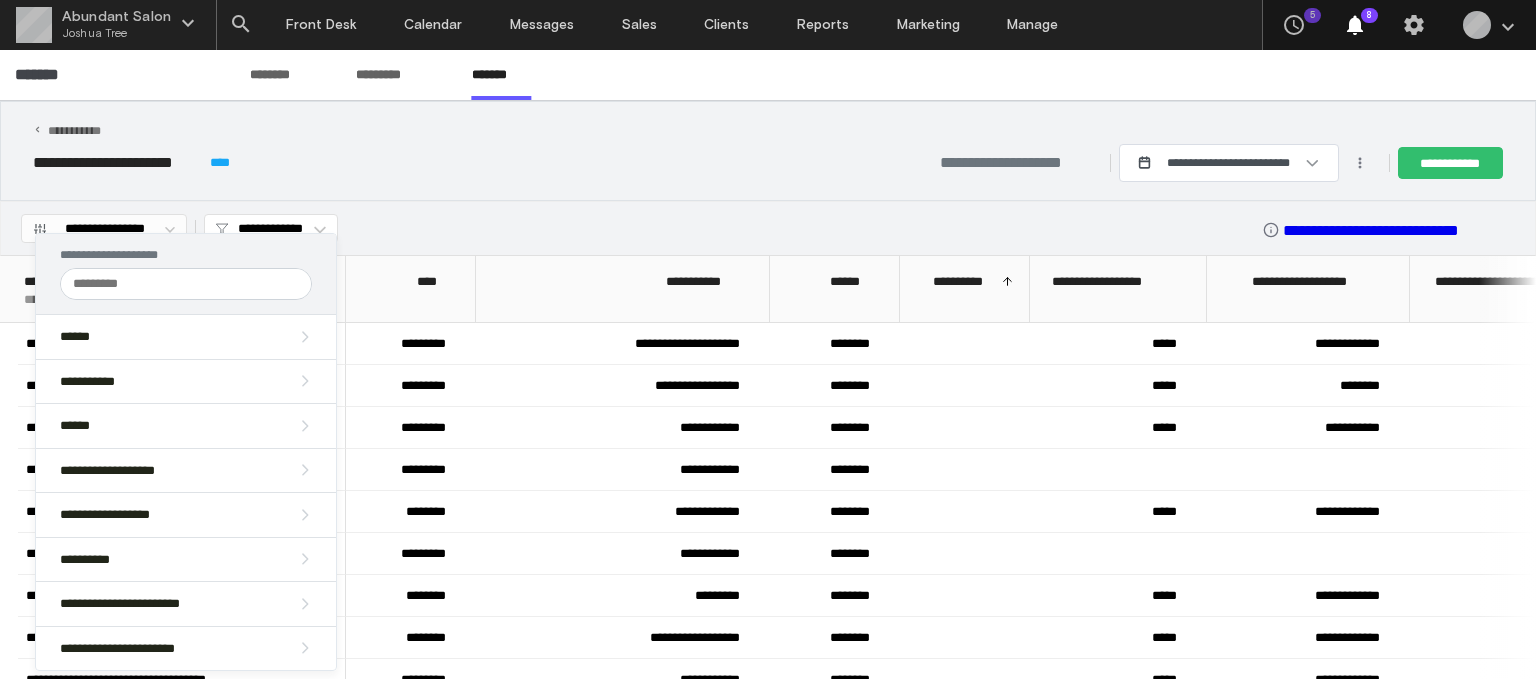 click on "**********" at bounding box center [186, 560] 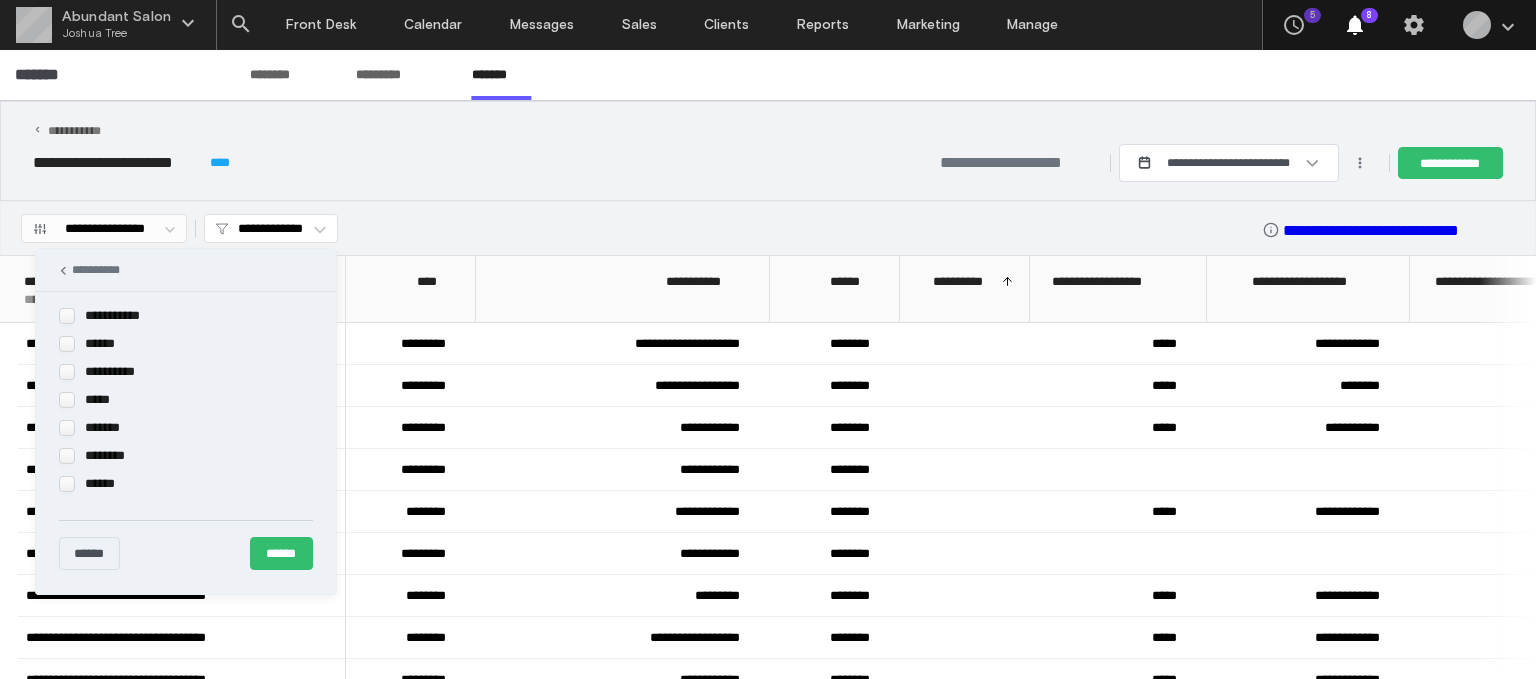 click at bounding box center (768, 339) 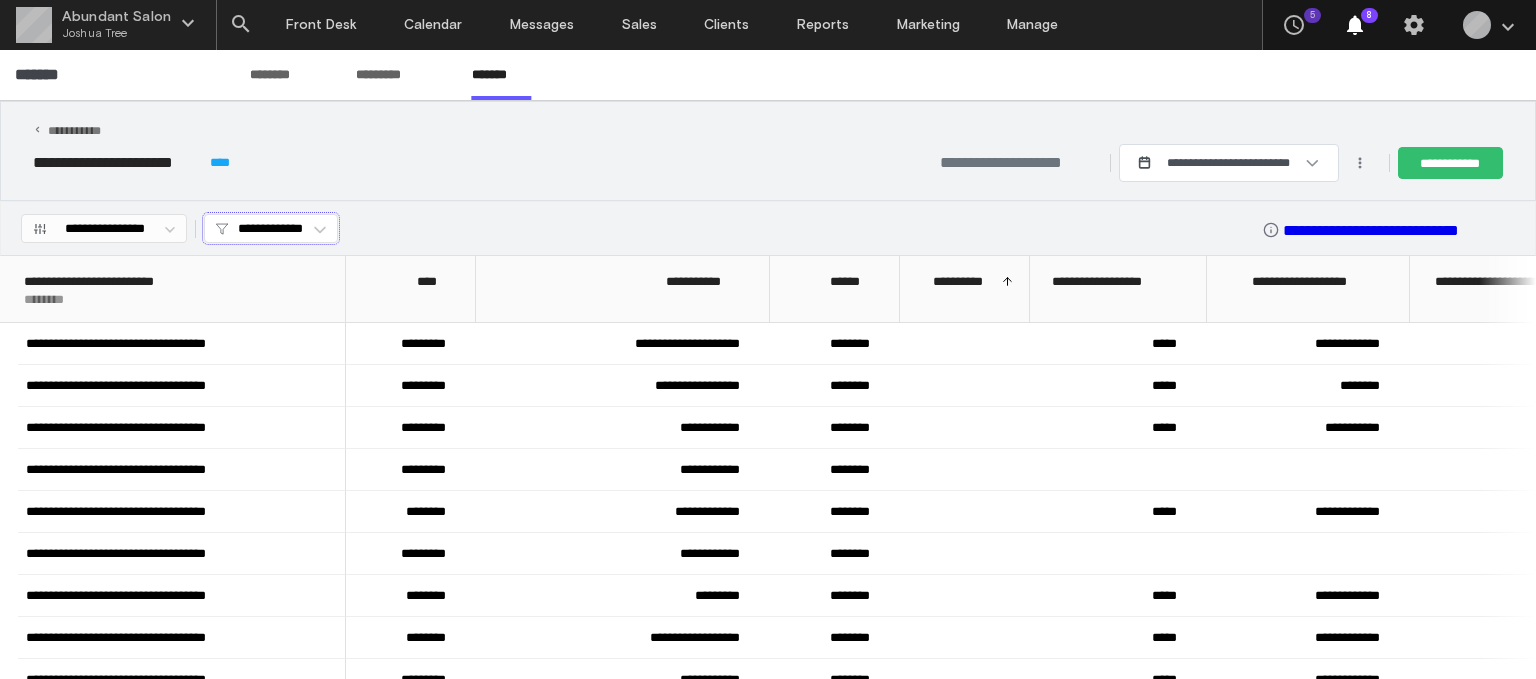 click on "**********" at bounding box center [271, 229] 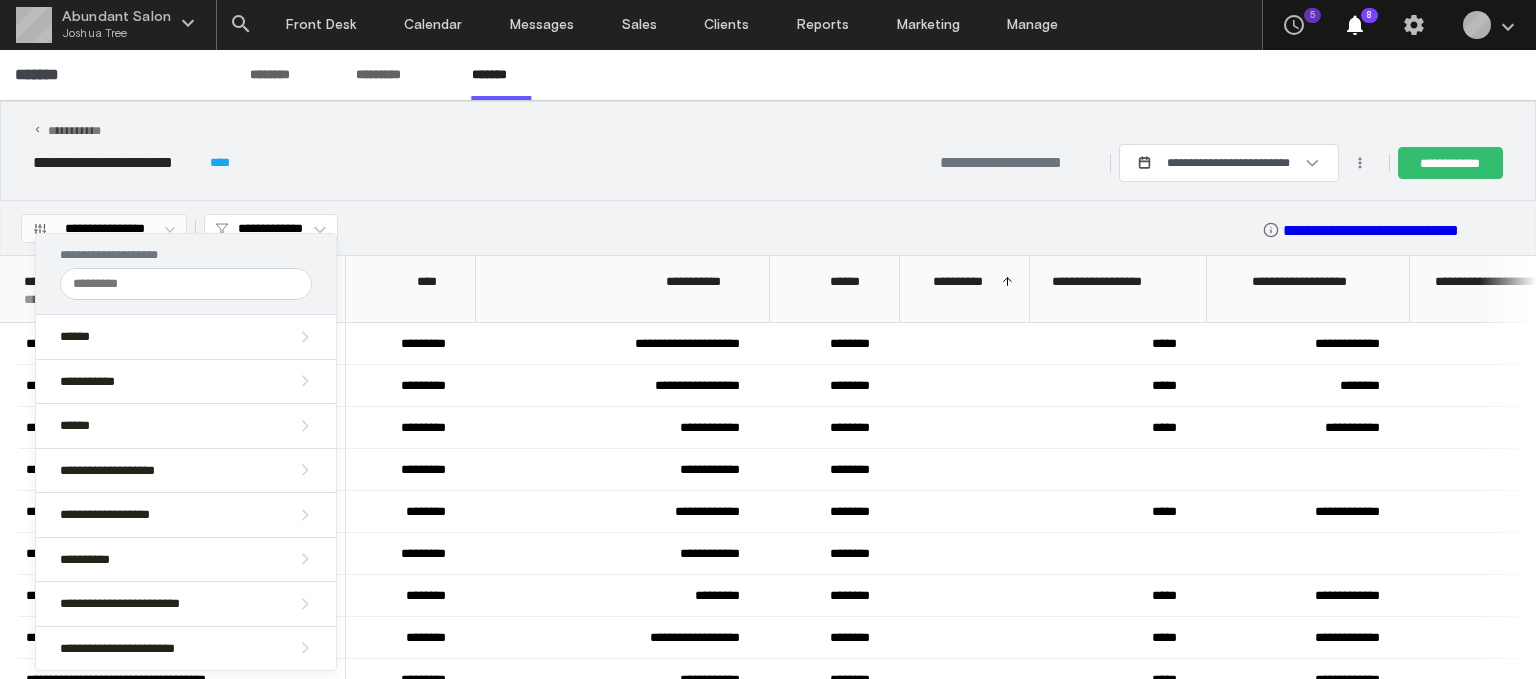 click on "**********" at bounding box center [186, 560] 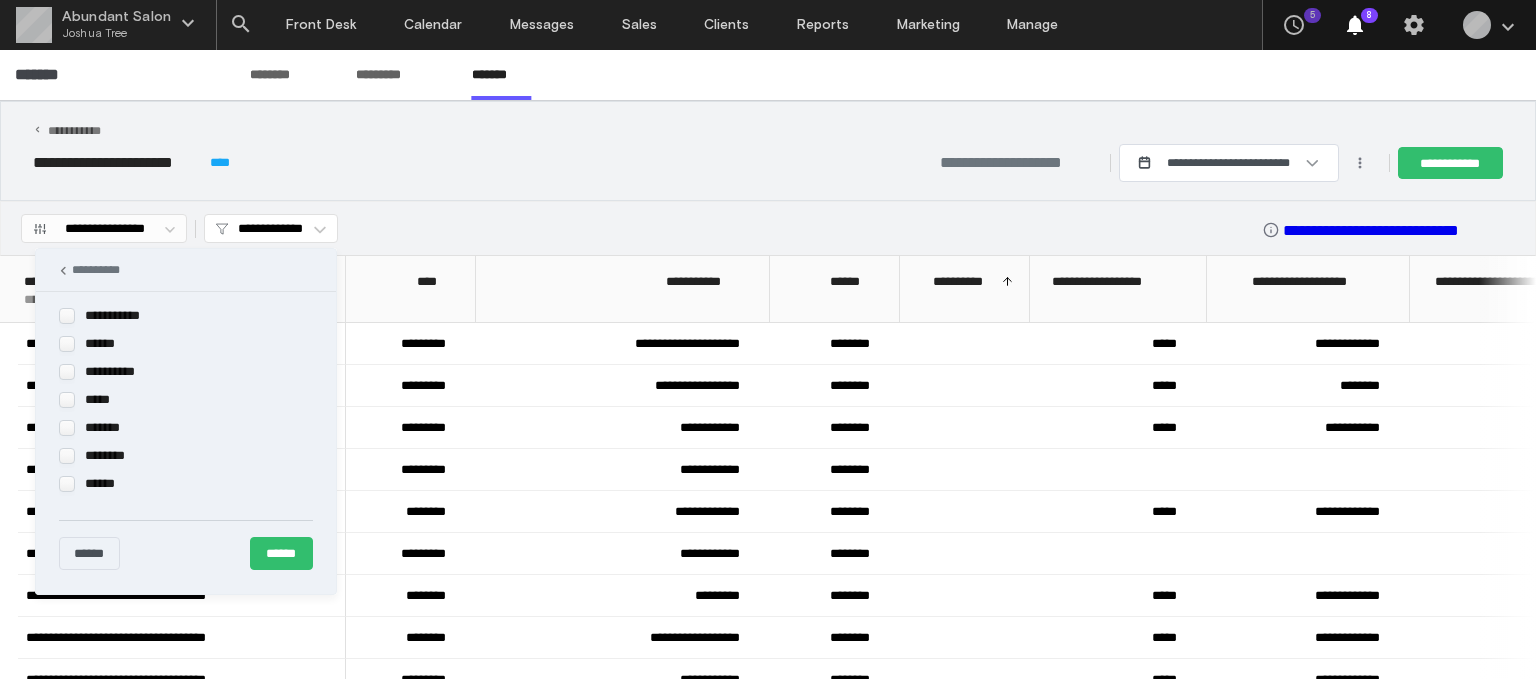 drag, startPoint x: 96, startPoint y: 393, endPoint x: 94, endPoint y: 361, distance: 32.06244 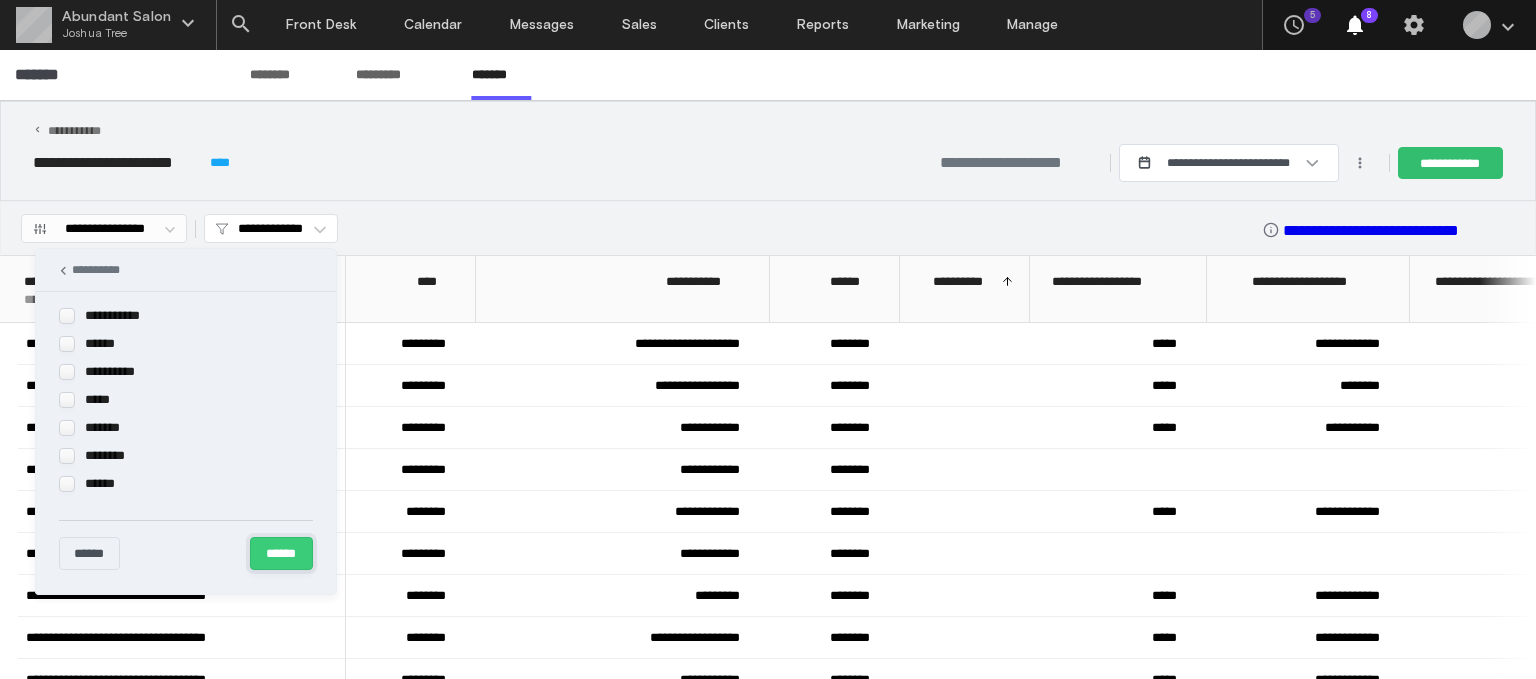 click on "******" at bounding box center (281, 553) 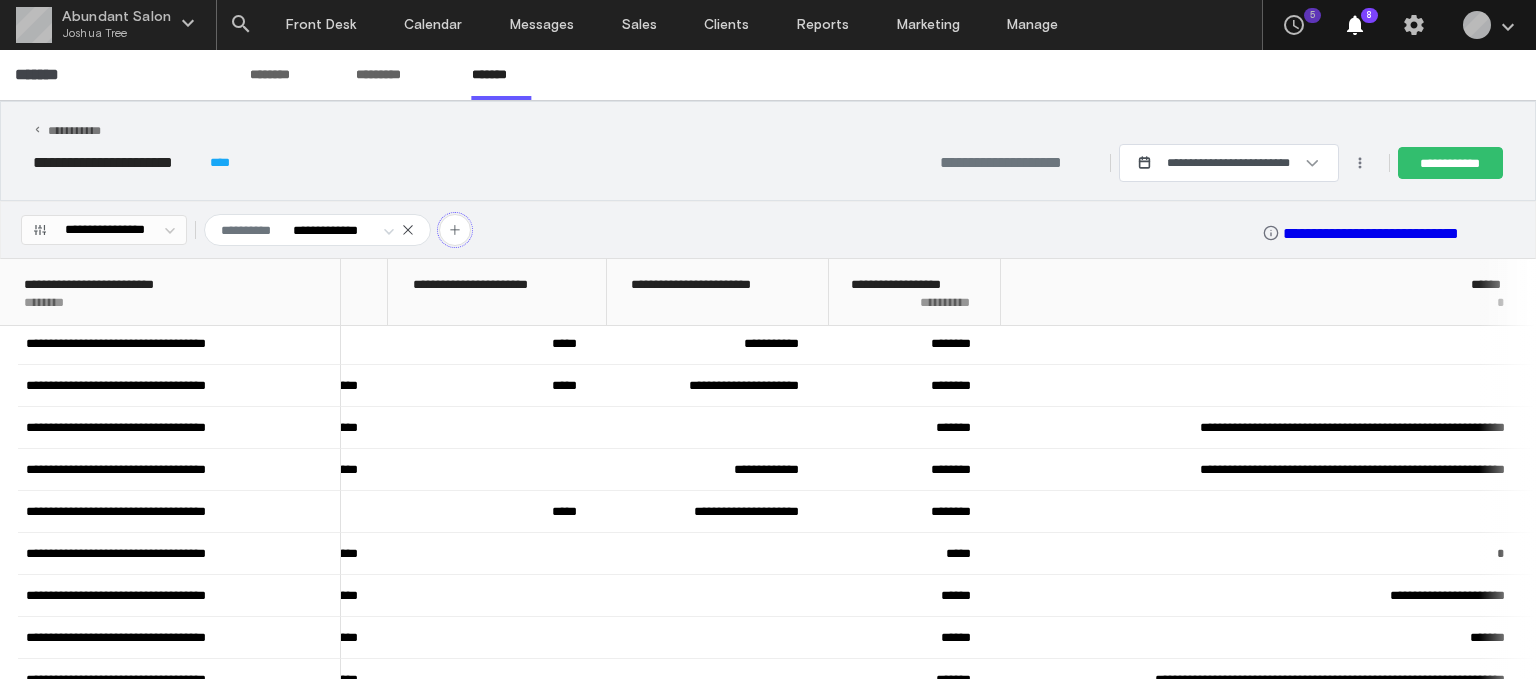 type 